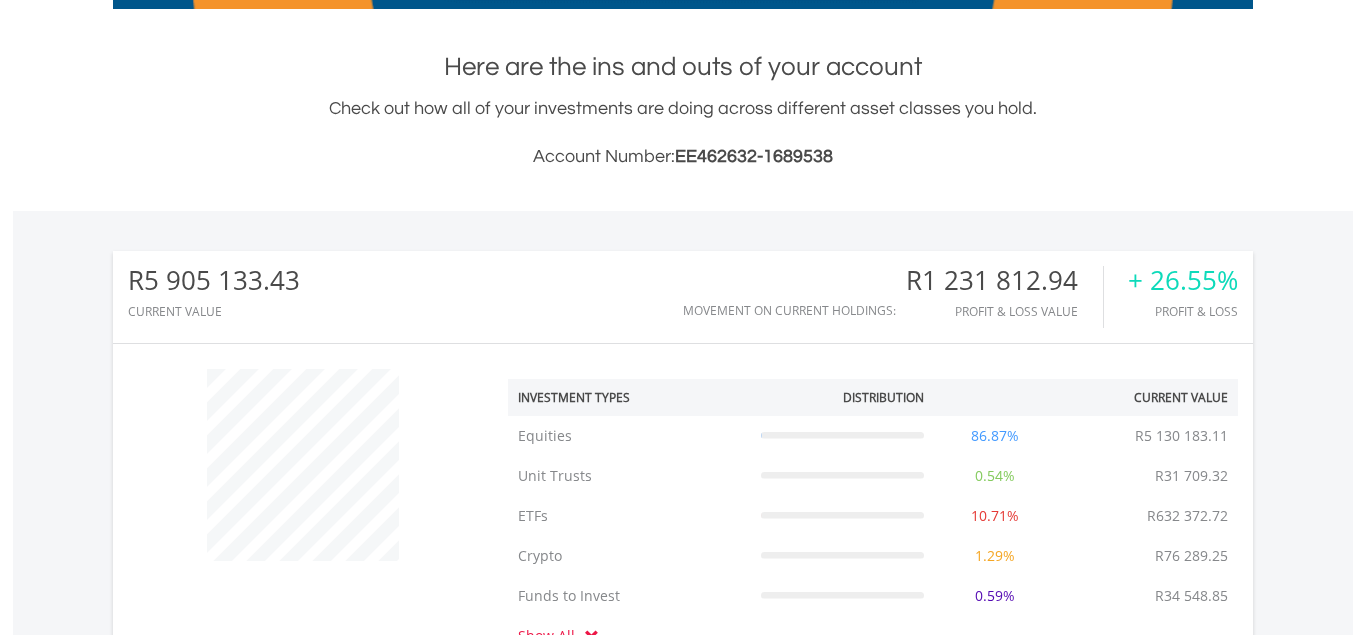 scroll, scrollTop: 484, scrollLeft: 0, axis: vertical 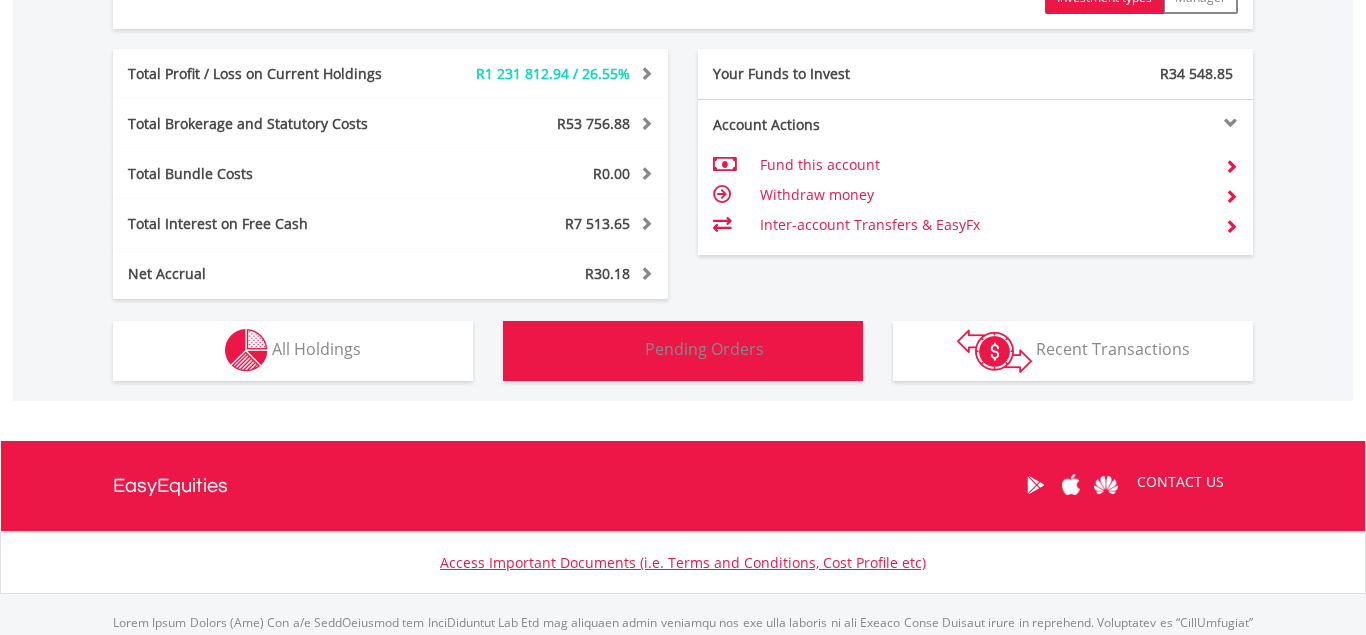 click at bounding box center [622, 350] 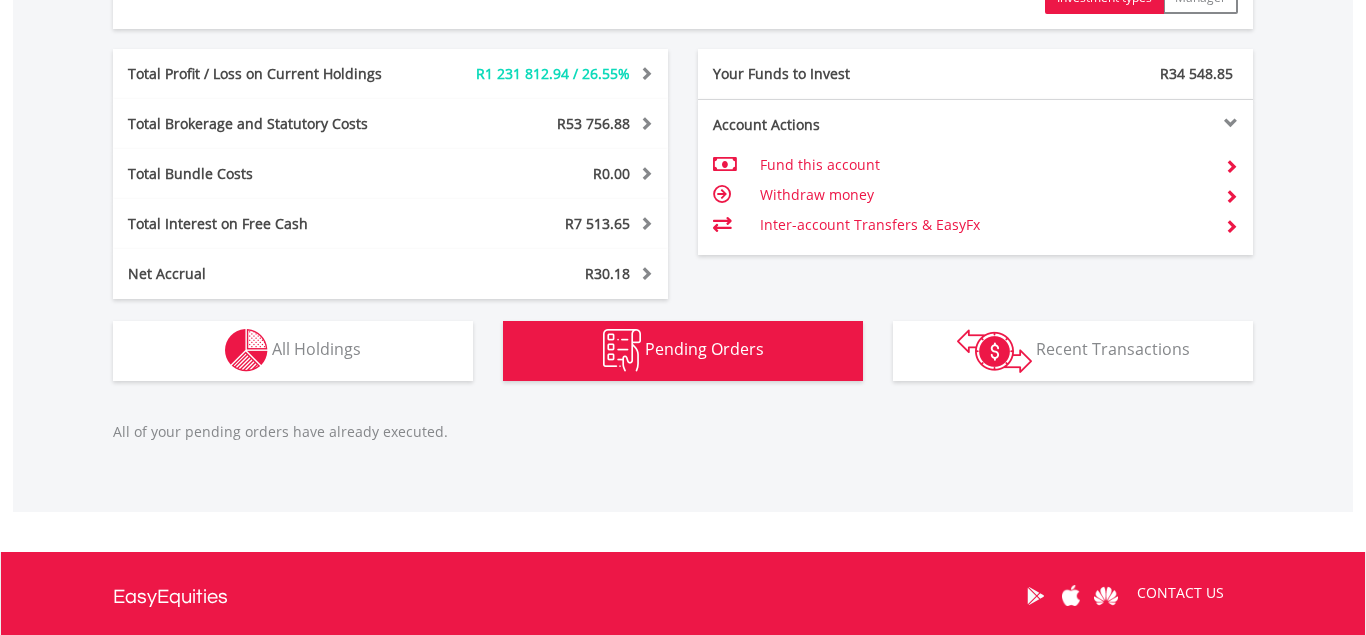 scroll, scrollTop: 1327, scrollLeft: 0, axis: vertical 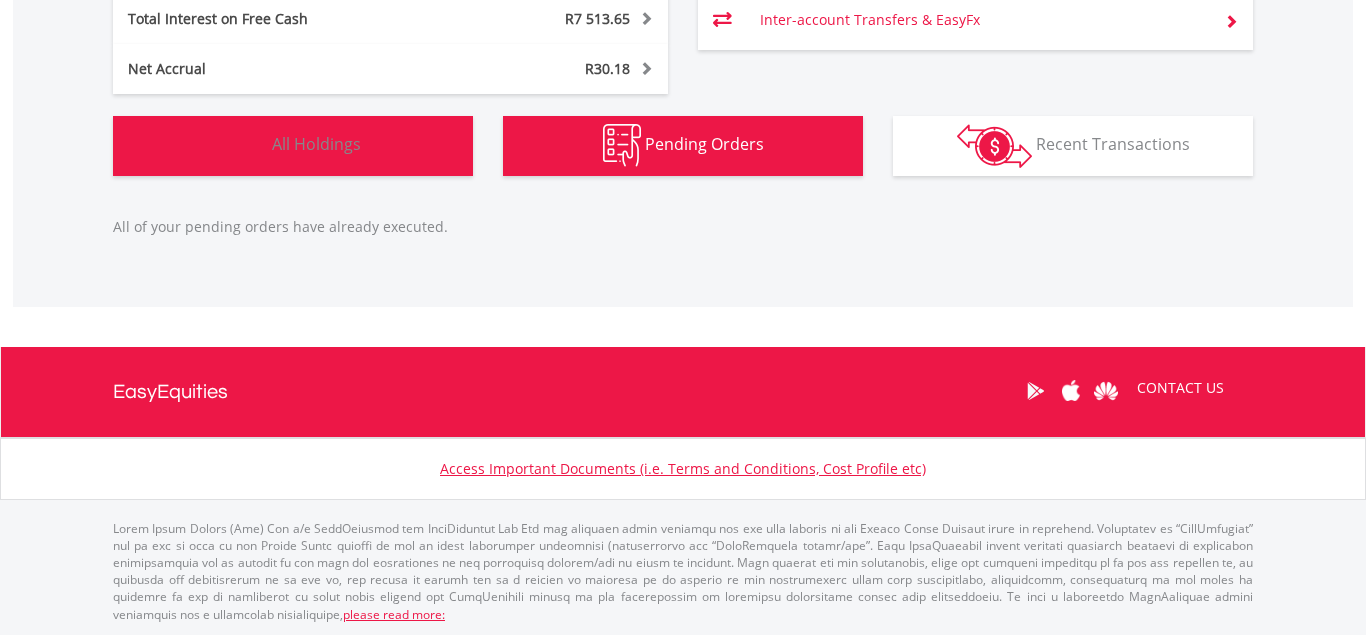 click at bounding box center [246, 145] 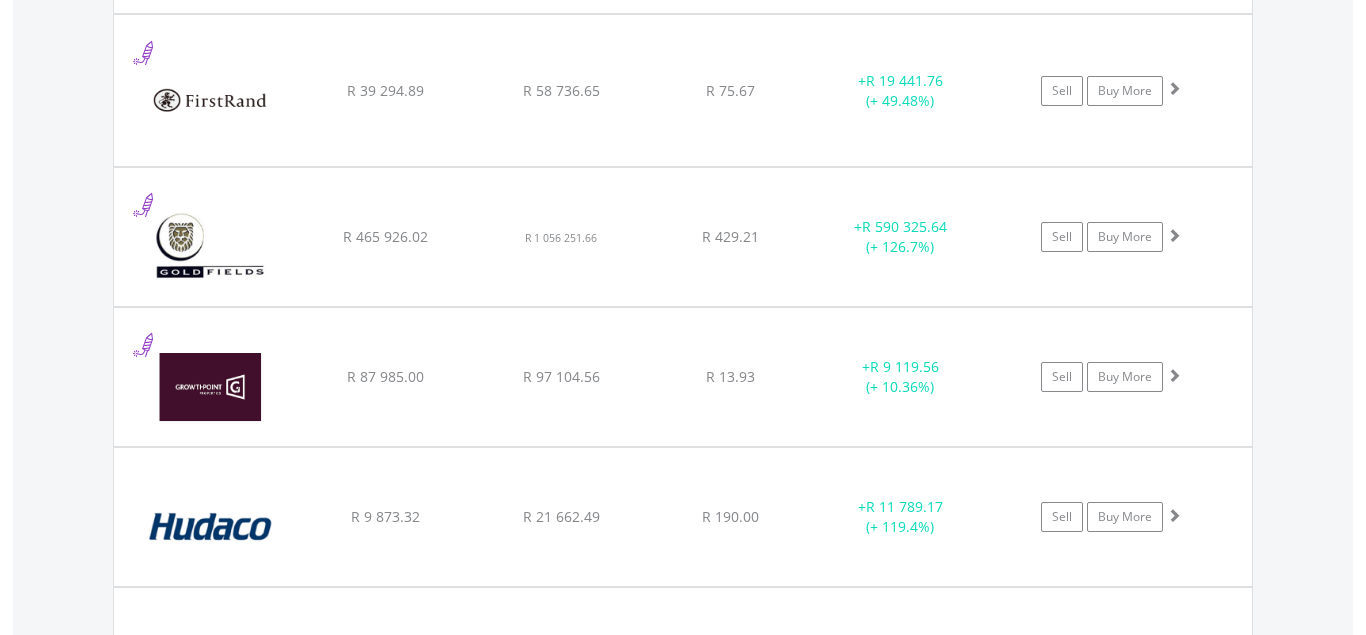 scroll, scrollTop: 6050, scrollLeft: 0, axis: vertical 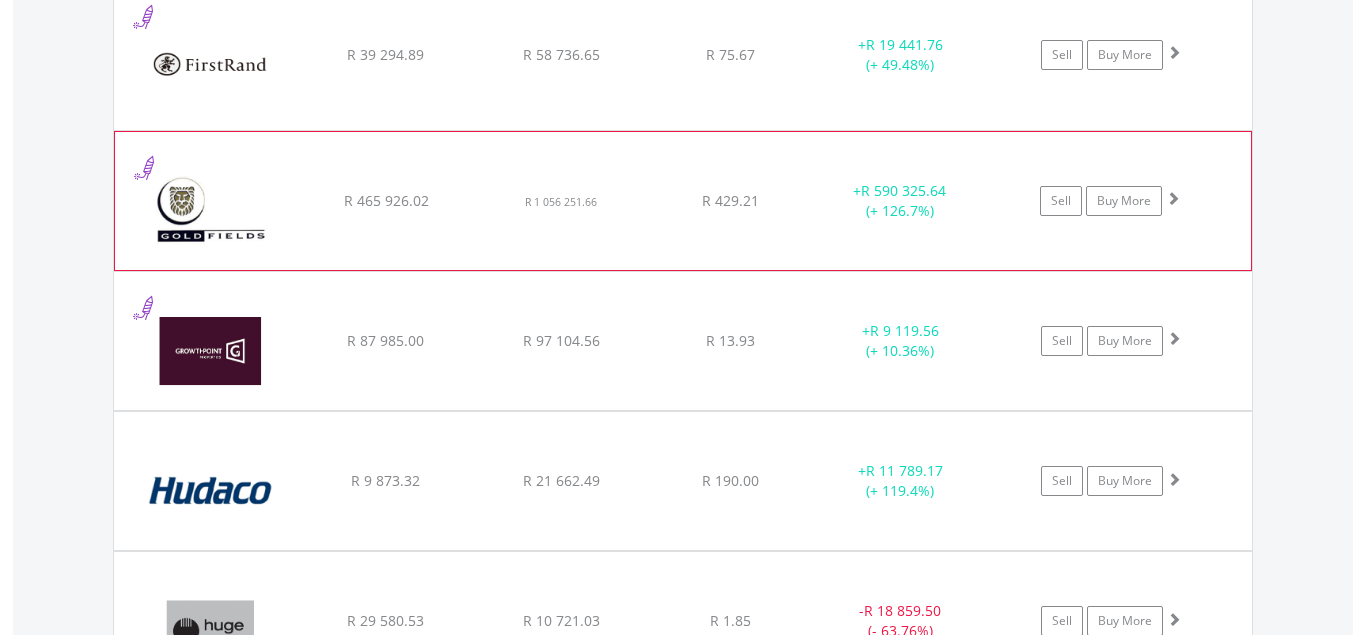 click at bounding box center (1173, 198) 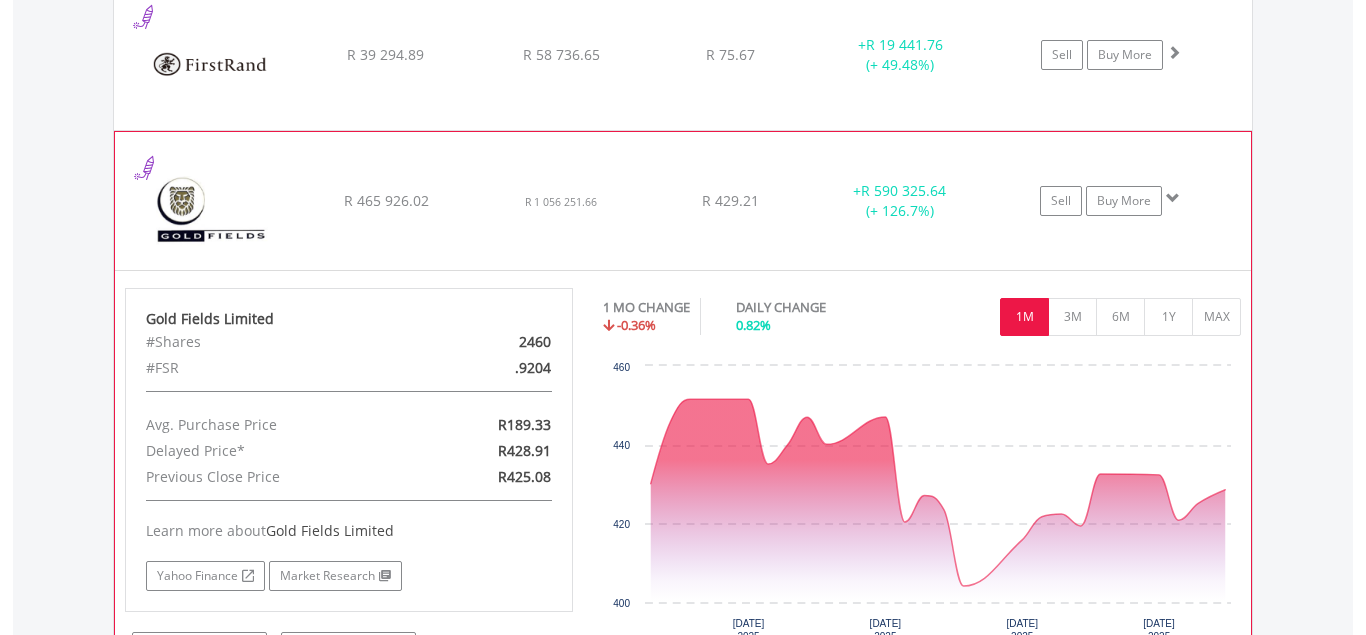 click at bounding box center (1173, 198) 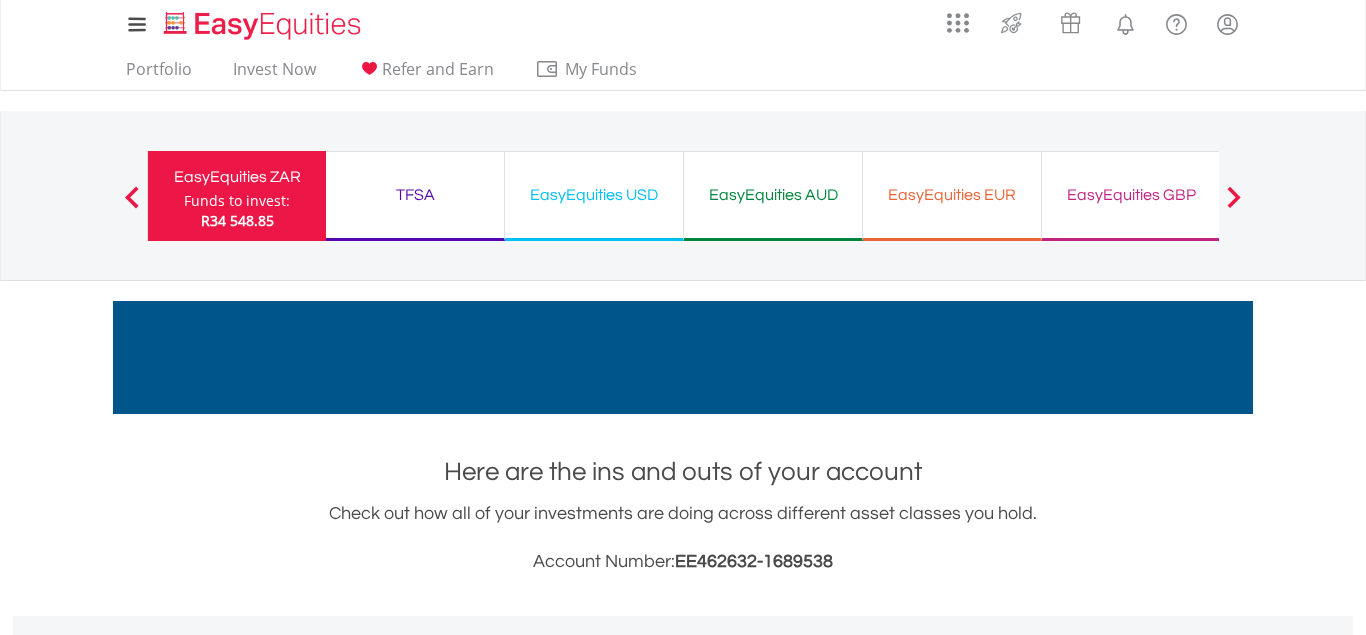 scroll, scrollTop: 0, scrollLeft: 0, axis: both 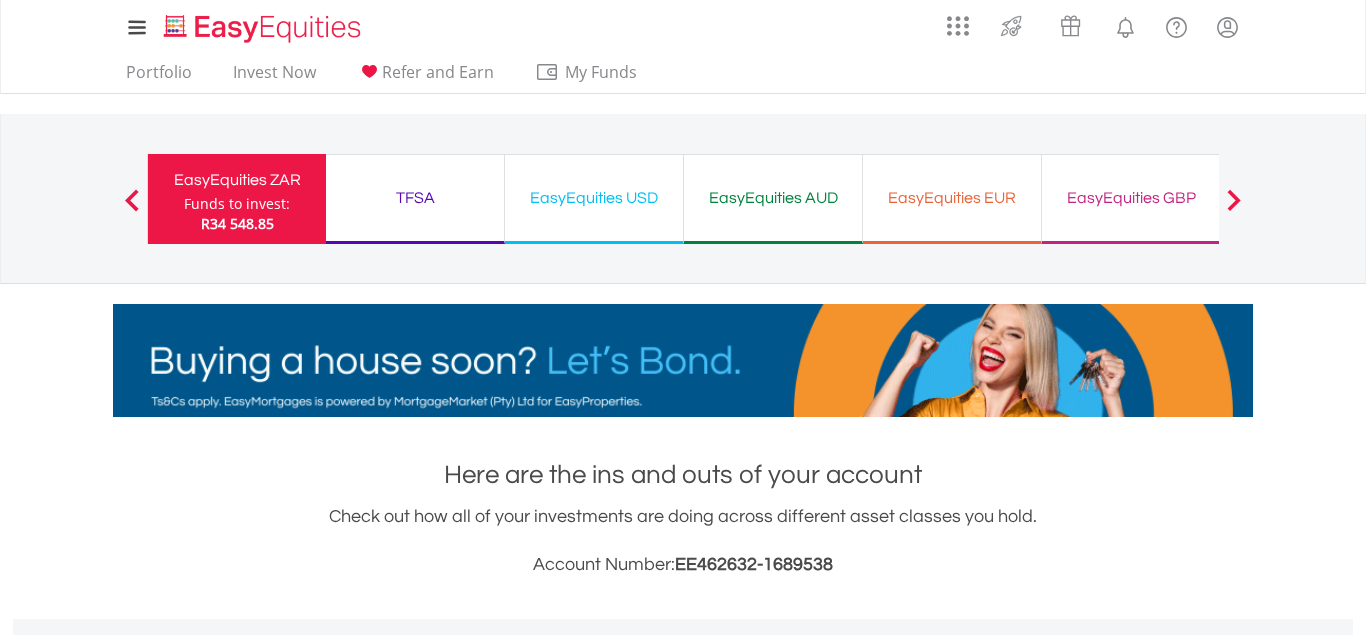 click on "TFSA
Funds to invest:
R34 548.85" at bounding box center [415, 199] 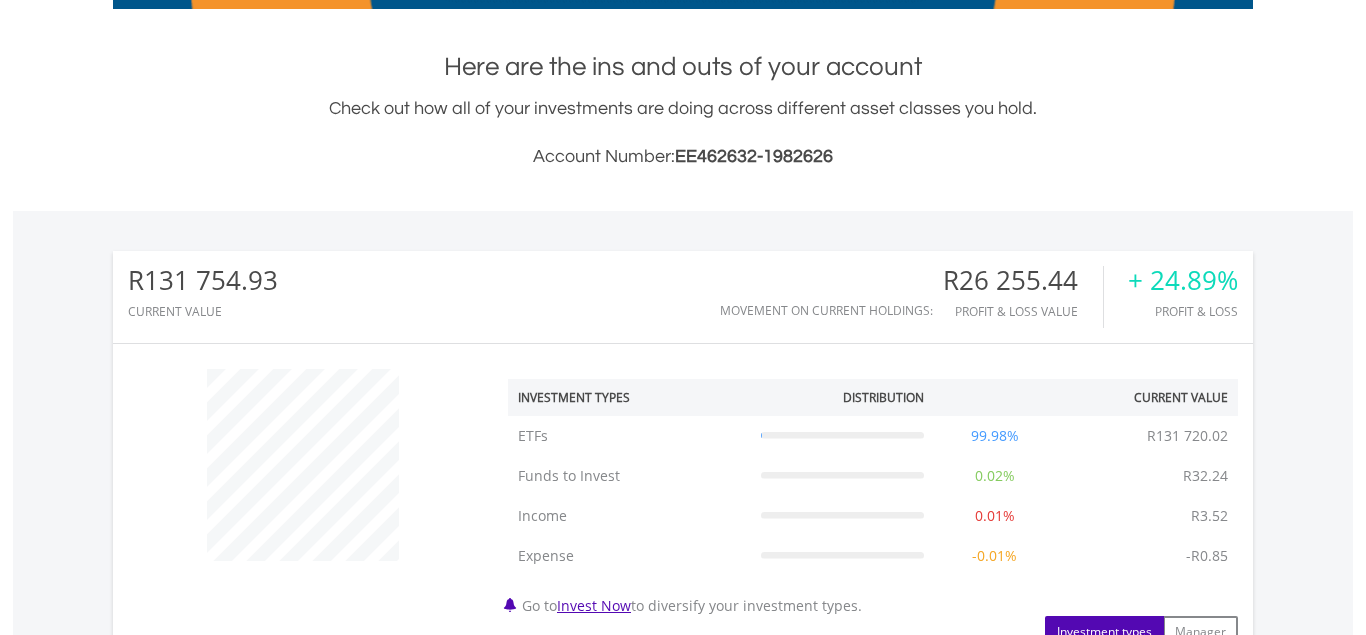 scroll, scrollTop: 631, scrollLeft: 0, axis: vertical 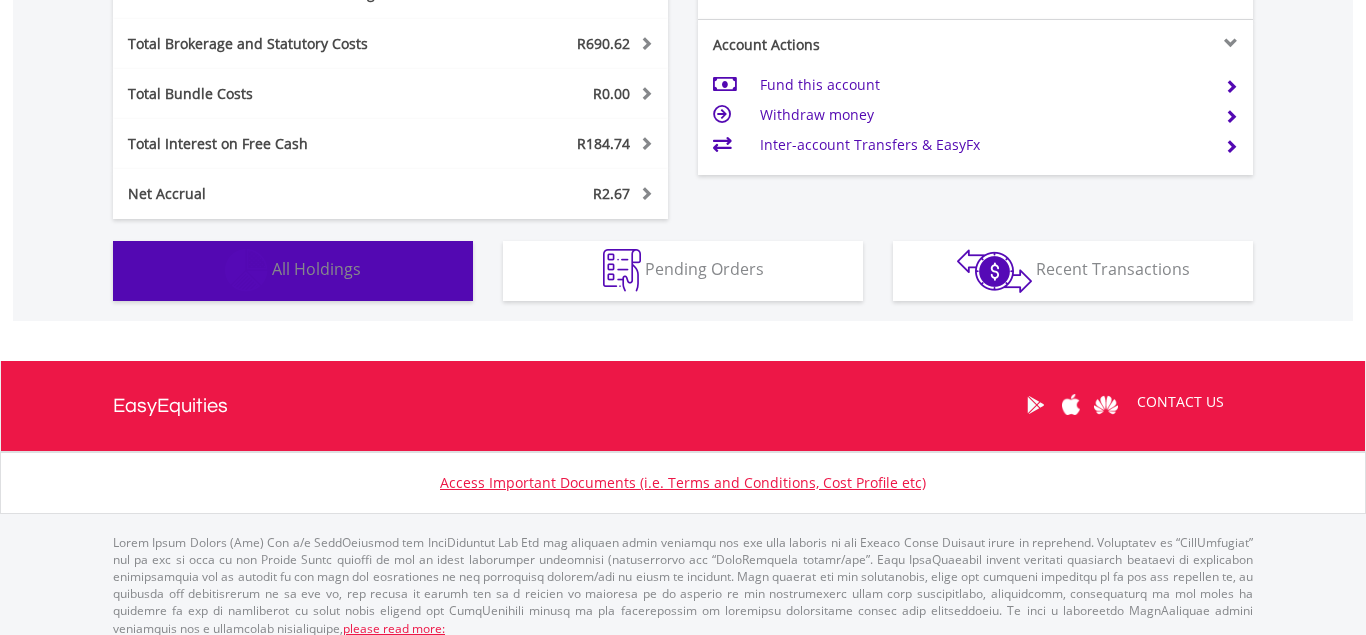 click at bounding box center (246, 270) 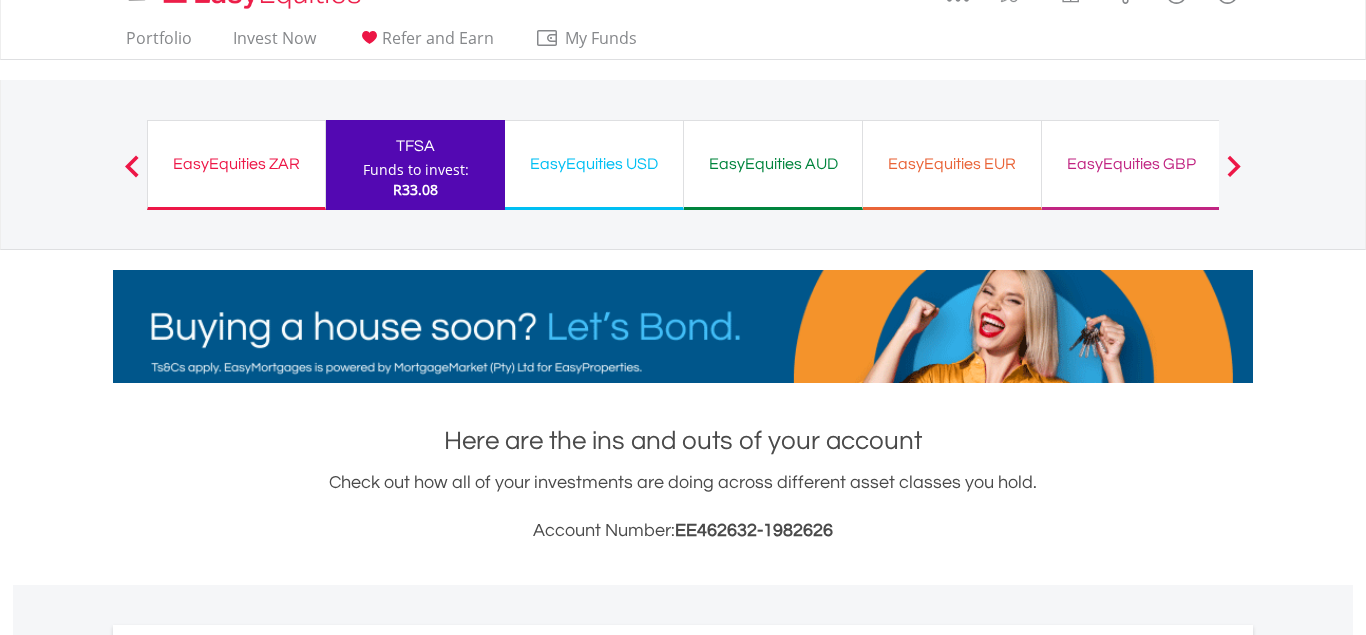 scroll, scrollTop: 0, scrollLeft: 0, axis: both 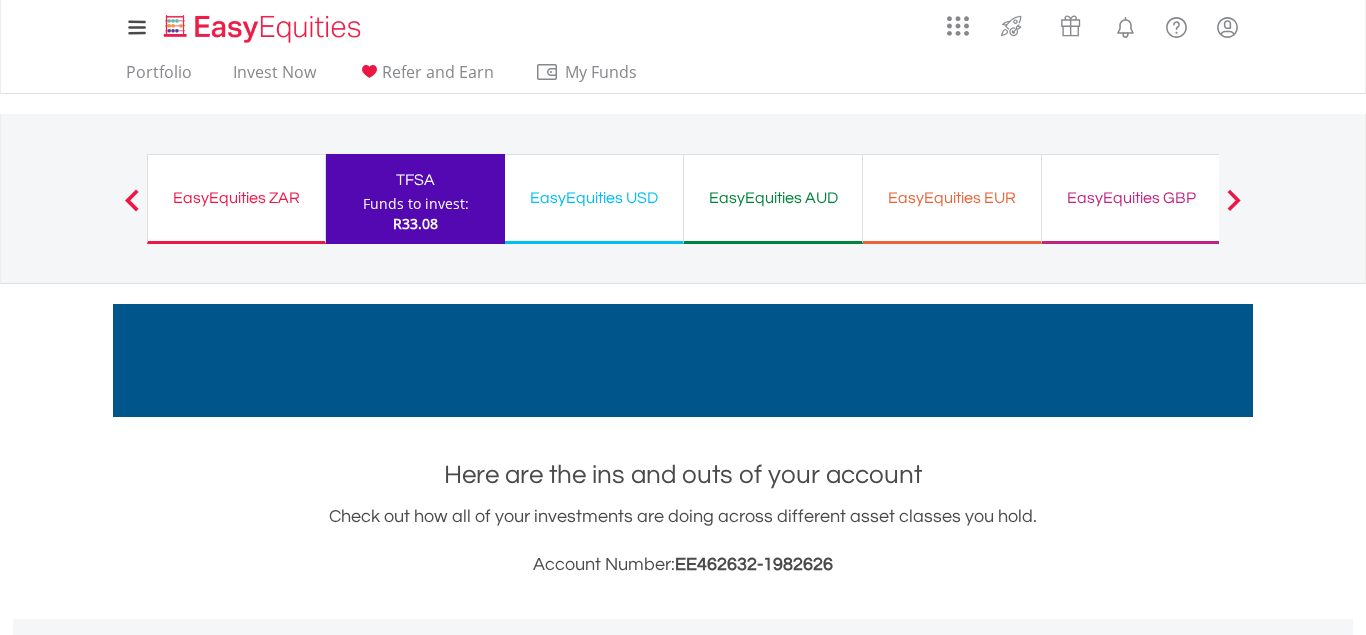 click on "EasyEquities USD" at bounding box center [594, 198] 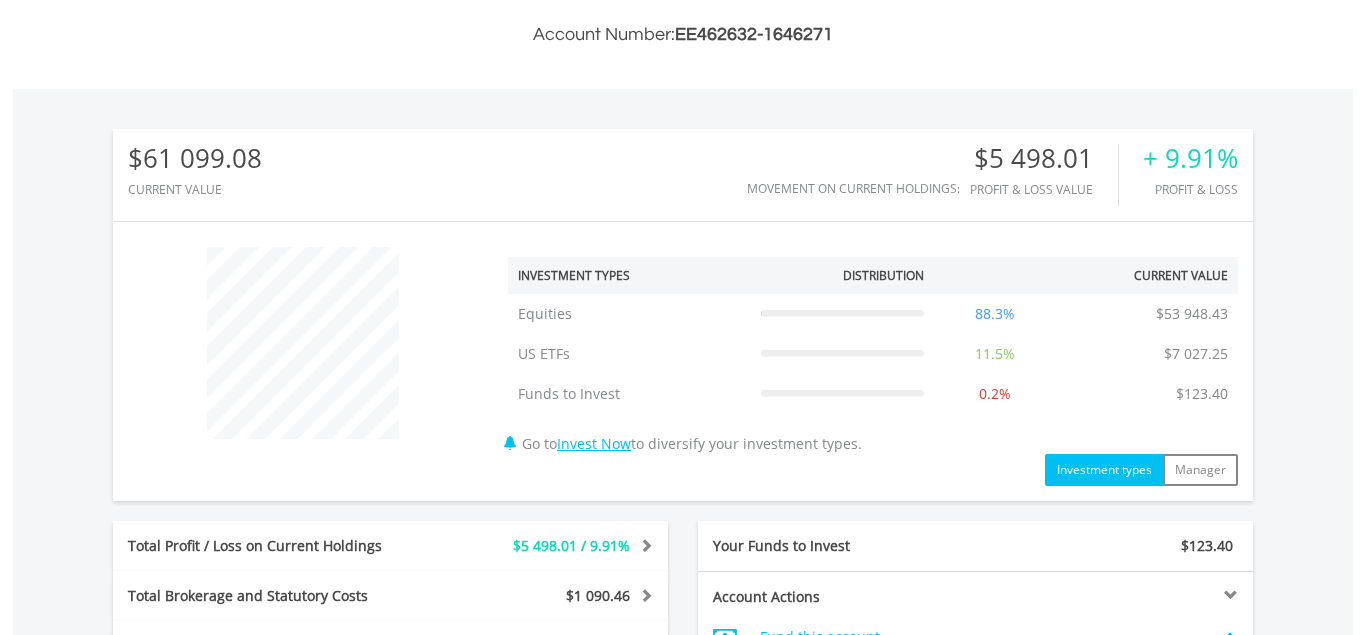 scroll, scrollTop: 714, scrollLeft: 0, axis: vertical 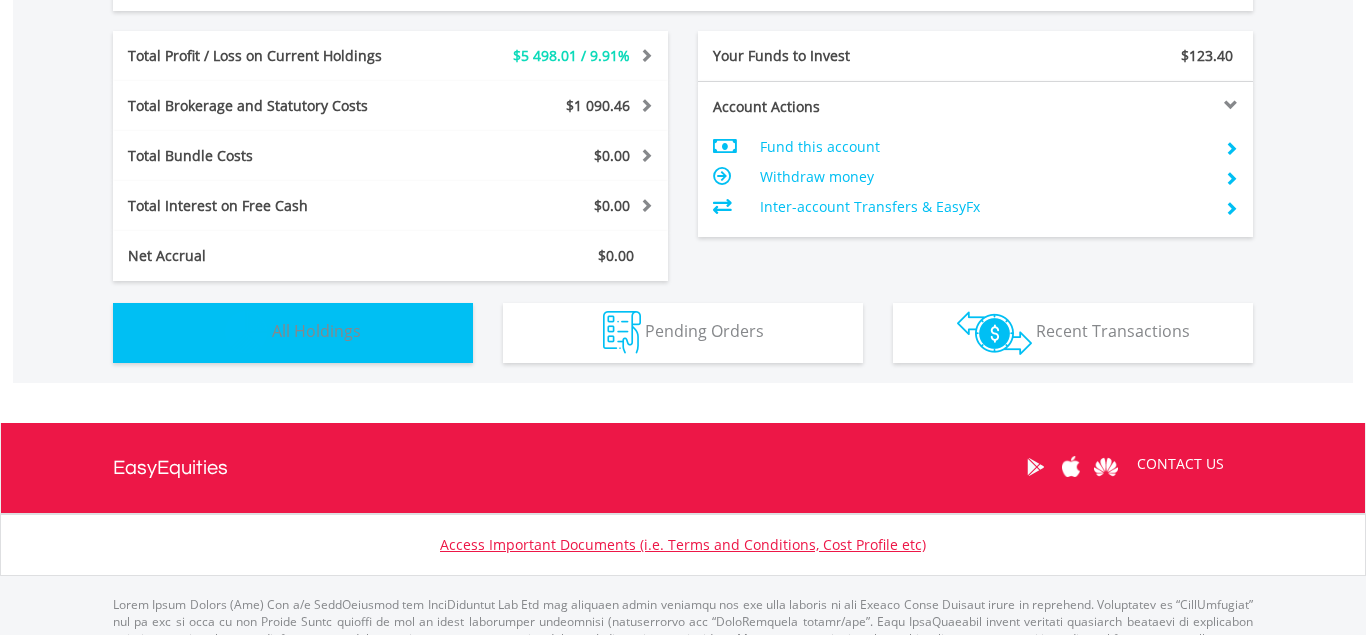 click at bounding box center (246, 332) 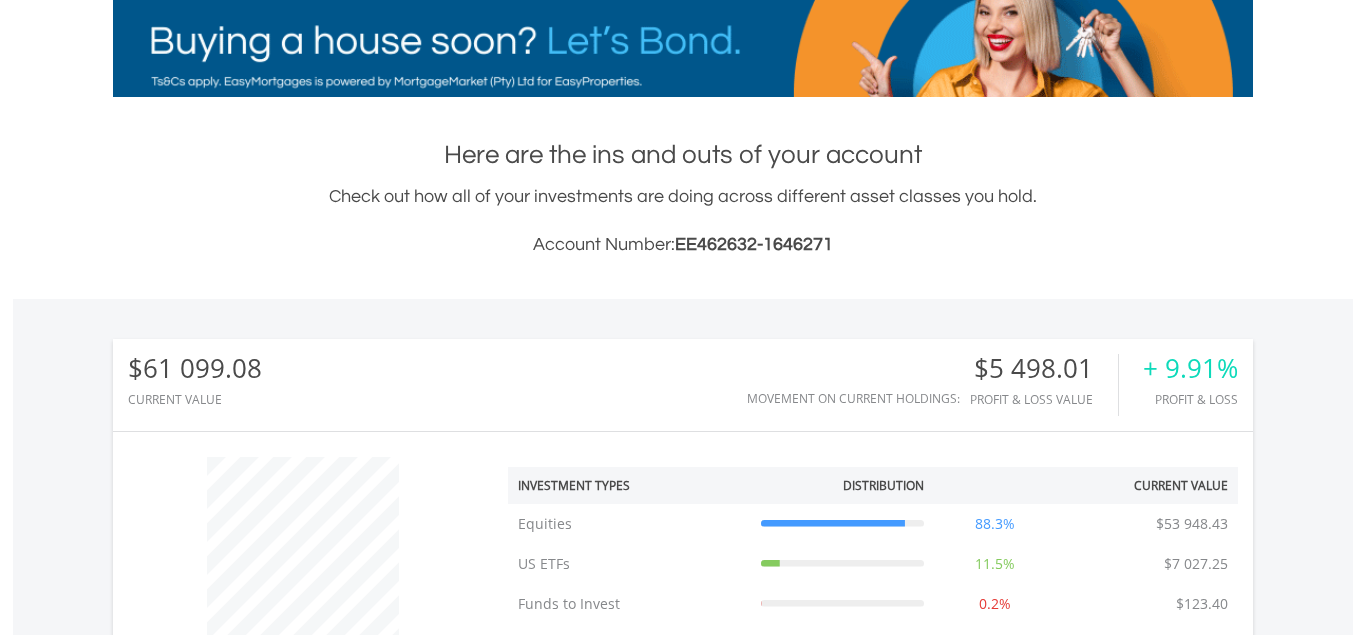 scroll, scrollTop: 0, scrollLeft: 0, axis: both 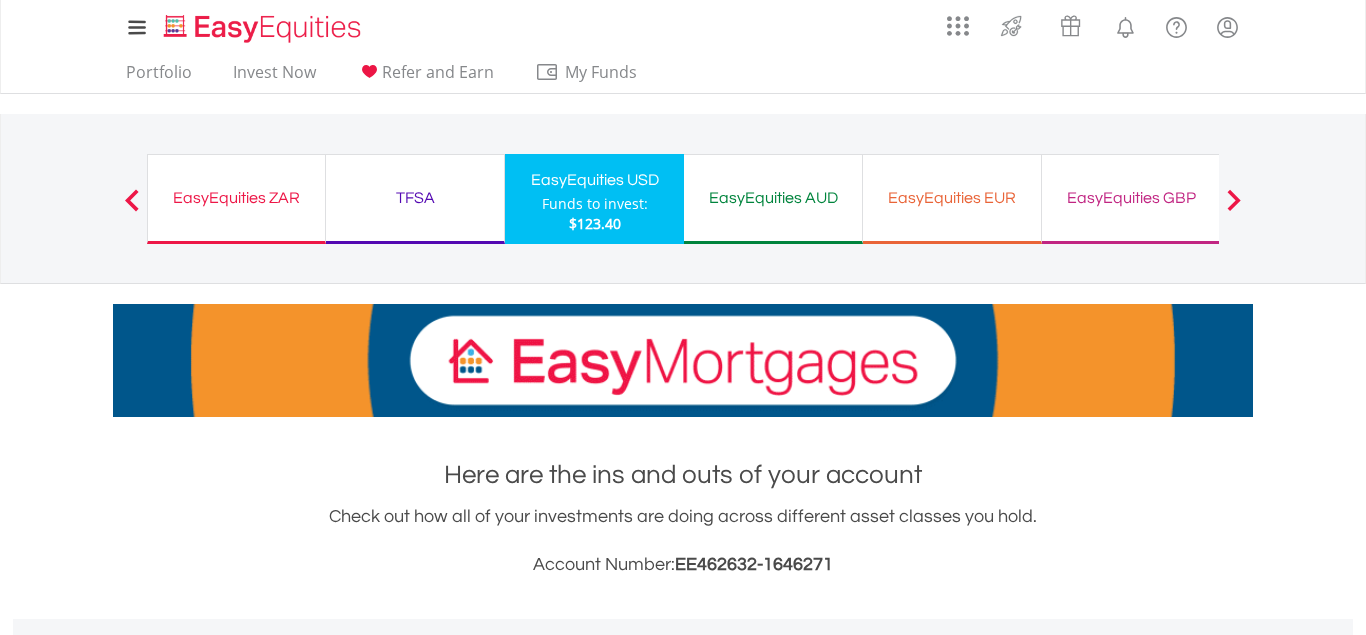 click on "EasyEquities AUD" at bounding box center [773, 198] 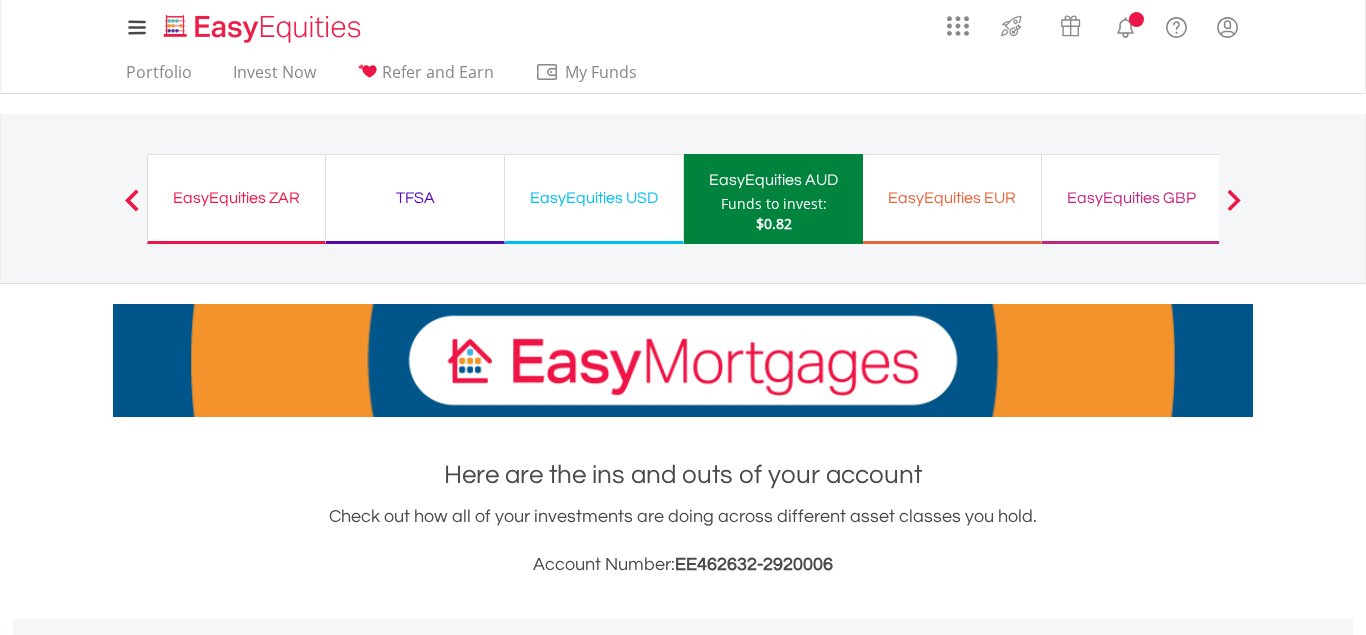 scroll, scrollTop: 0, scrollLeft: 0, axis: both 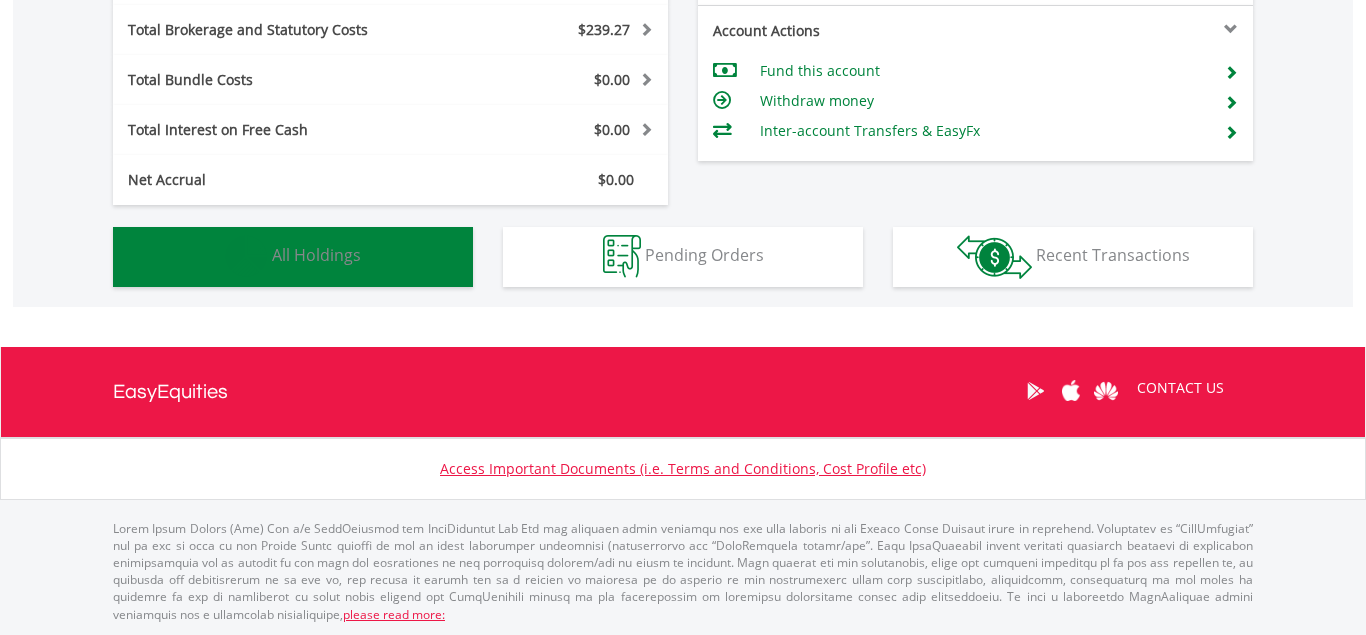click on "All Holdings" at bounding box center [316, 255] 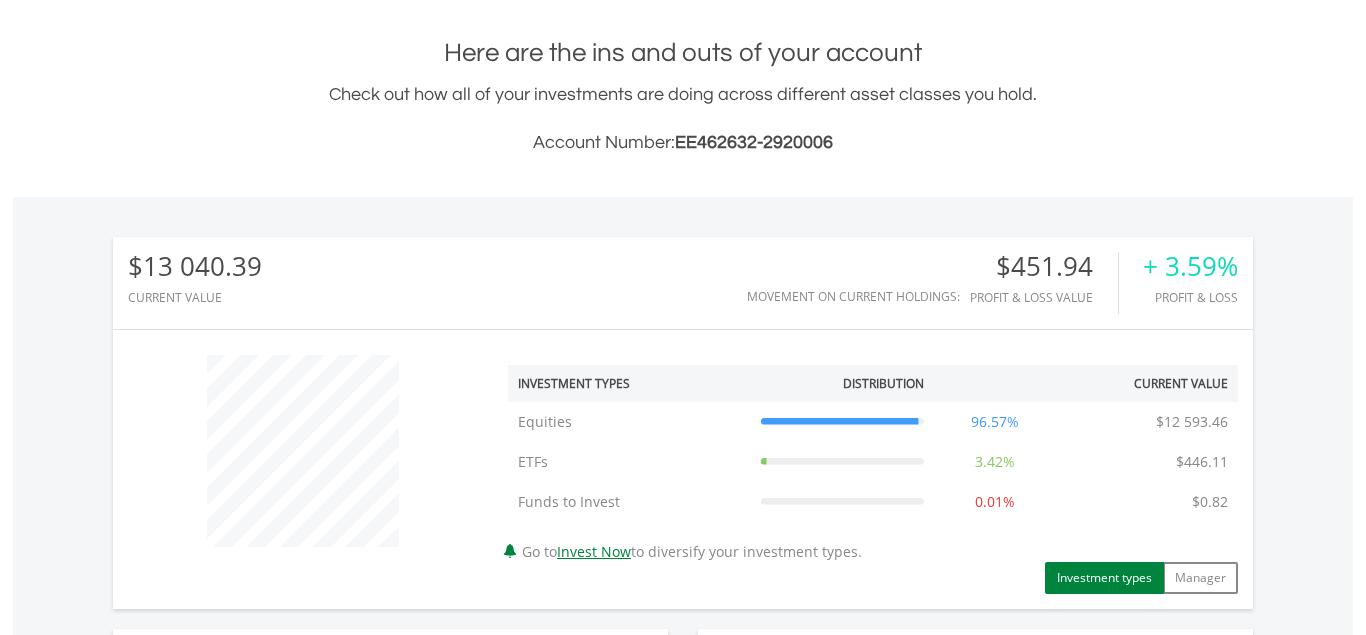 scroll, scrollTop: 0, scrollLeft: 0, axis: both 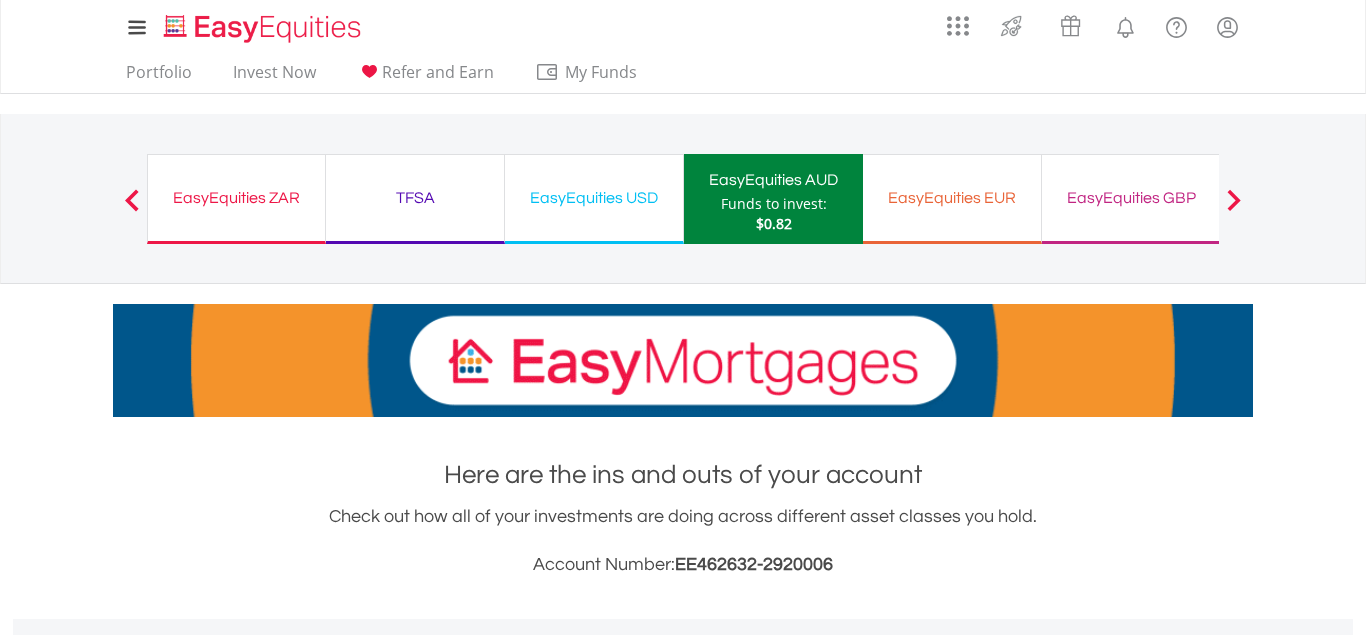 click on "EasyEquities GBP" at bounding box center [1131, 198] 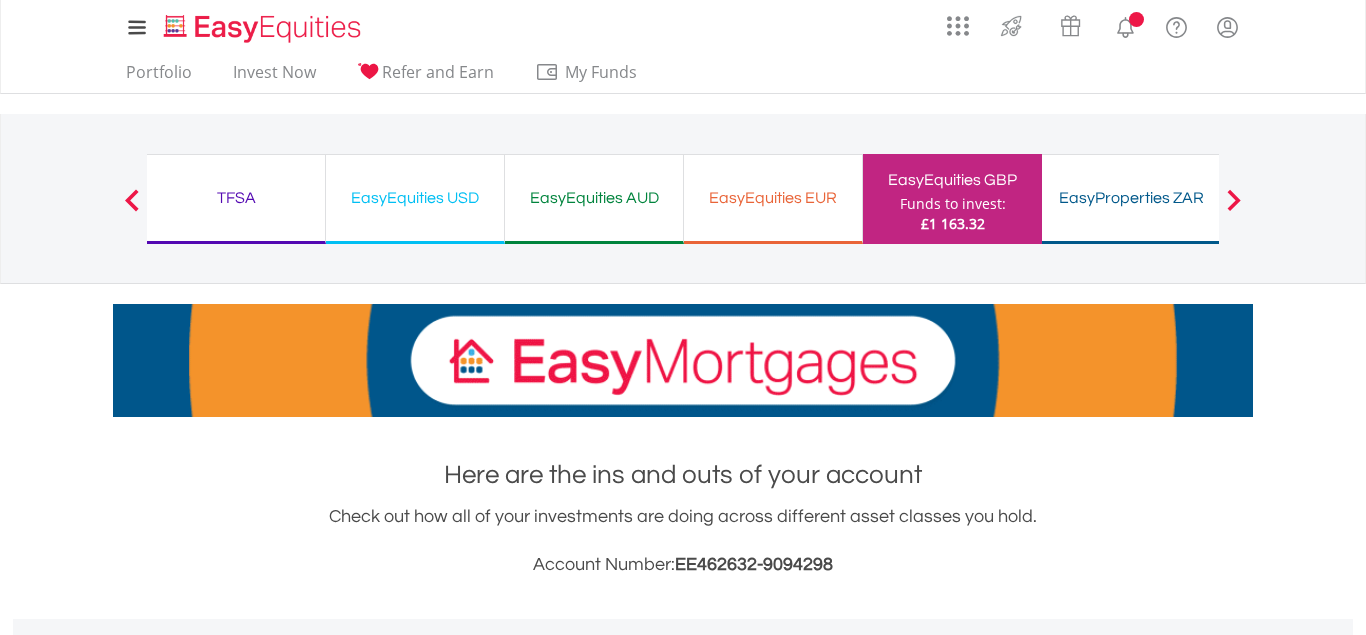 scroll, scrollTop: 408, scrollLeft: 0, axis: vertical 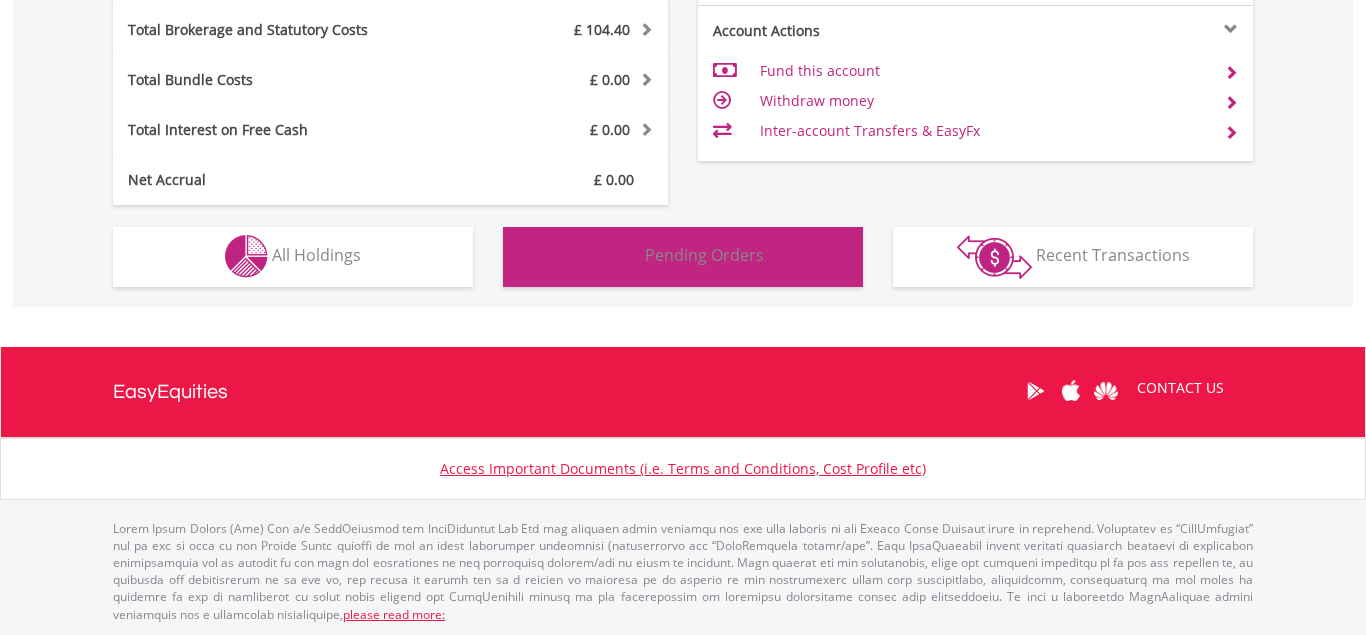 click on "Pending Orders
Pending Orders" at bounding box center (683, 257) 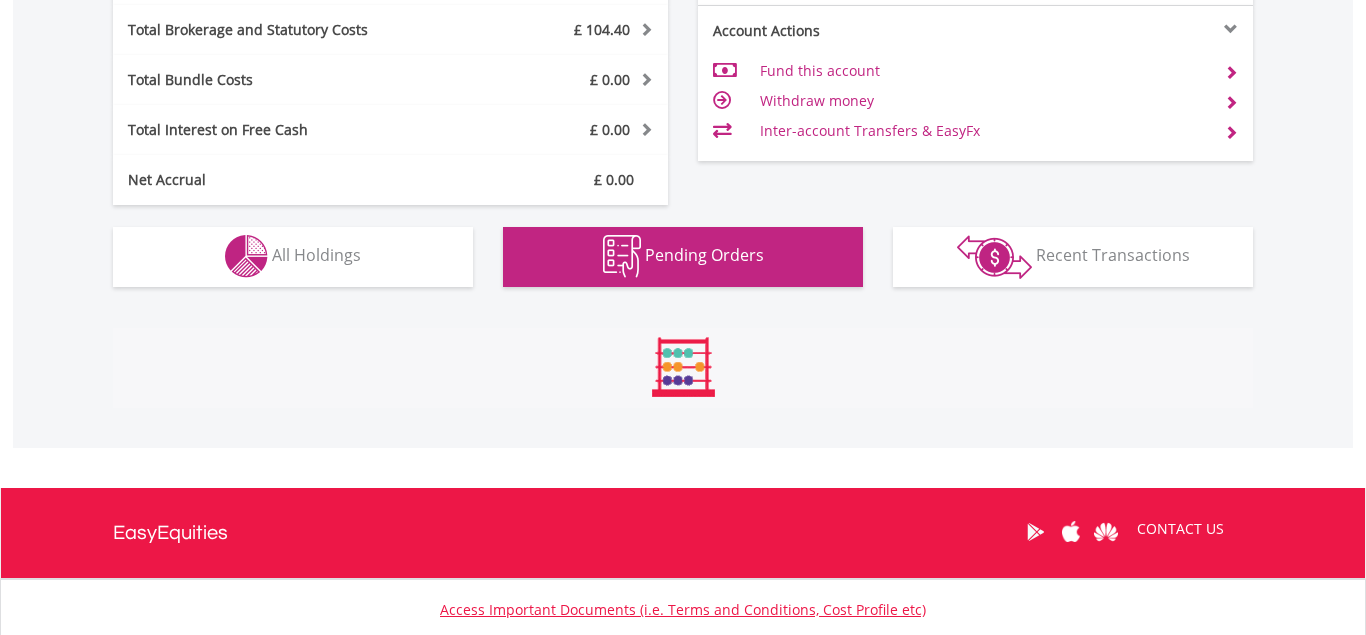 scroll, scrollTop: 1167, scrollLeft: 0, axis: vertical 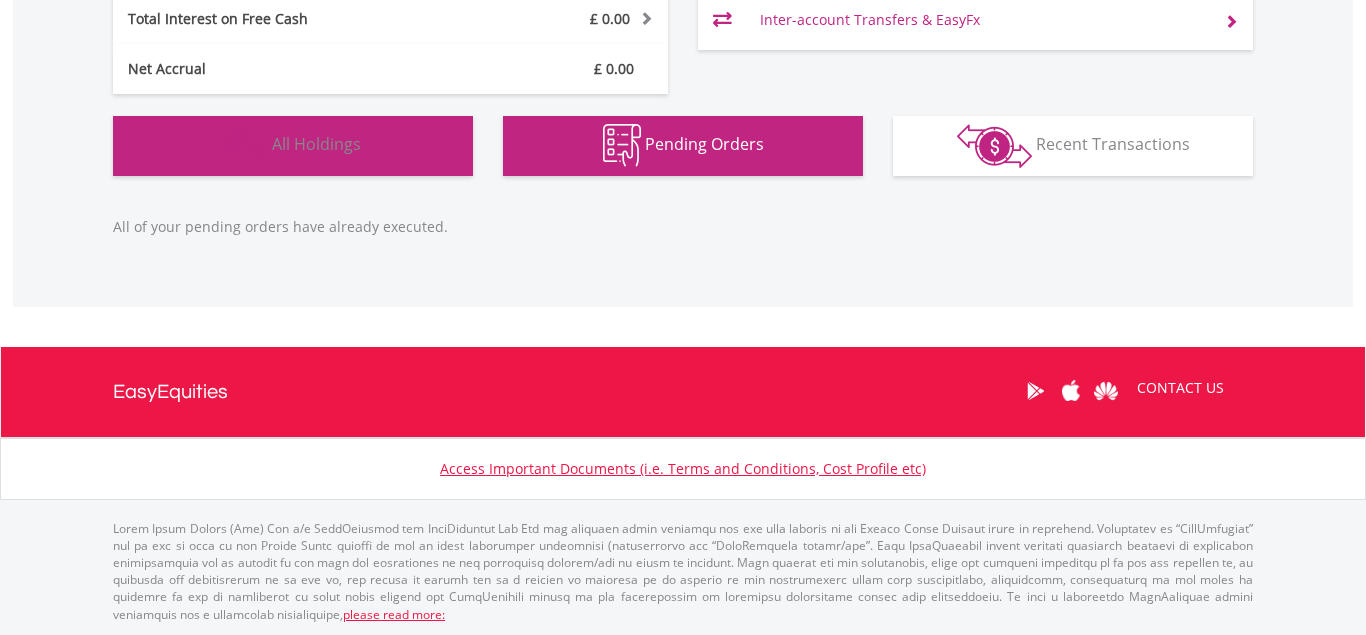 click on "All Holdings" at bounding box center [316, 144] 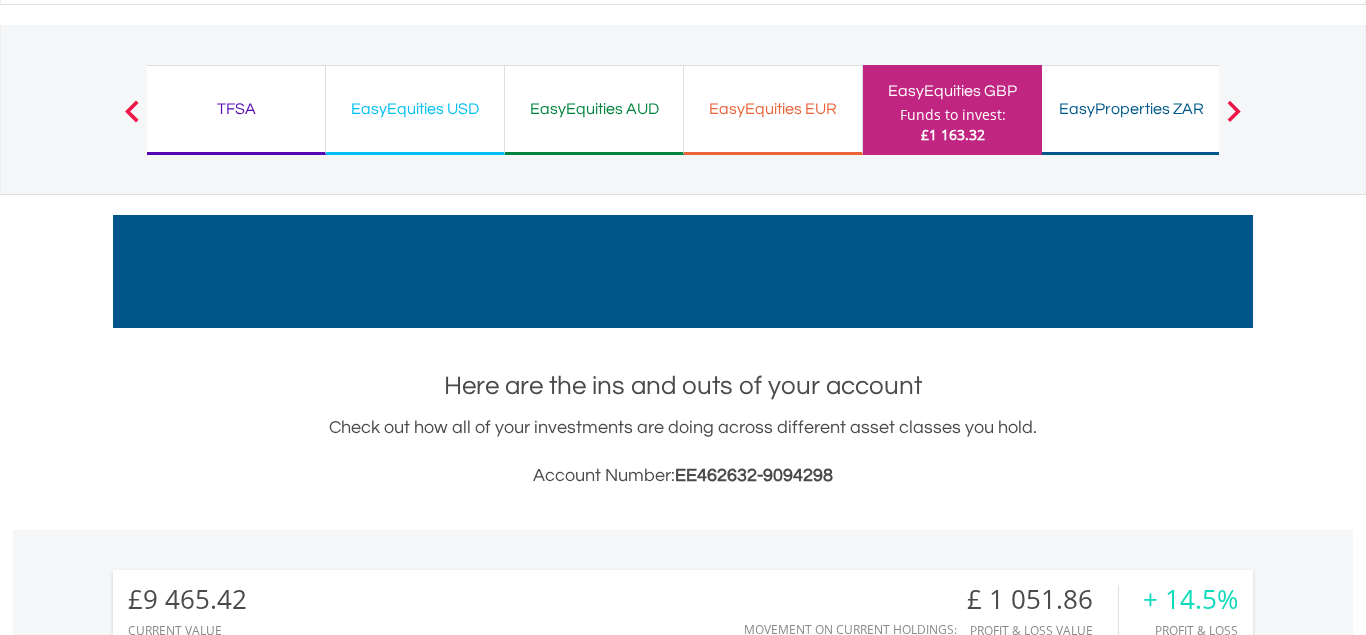 scroll, scrollTop: 76, scrollLeft: 0, axis: vertical 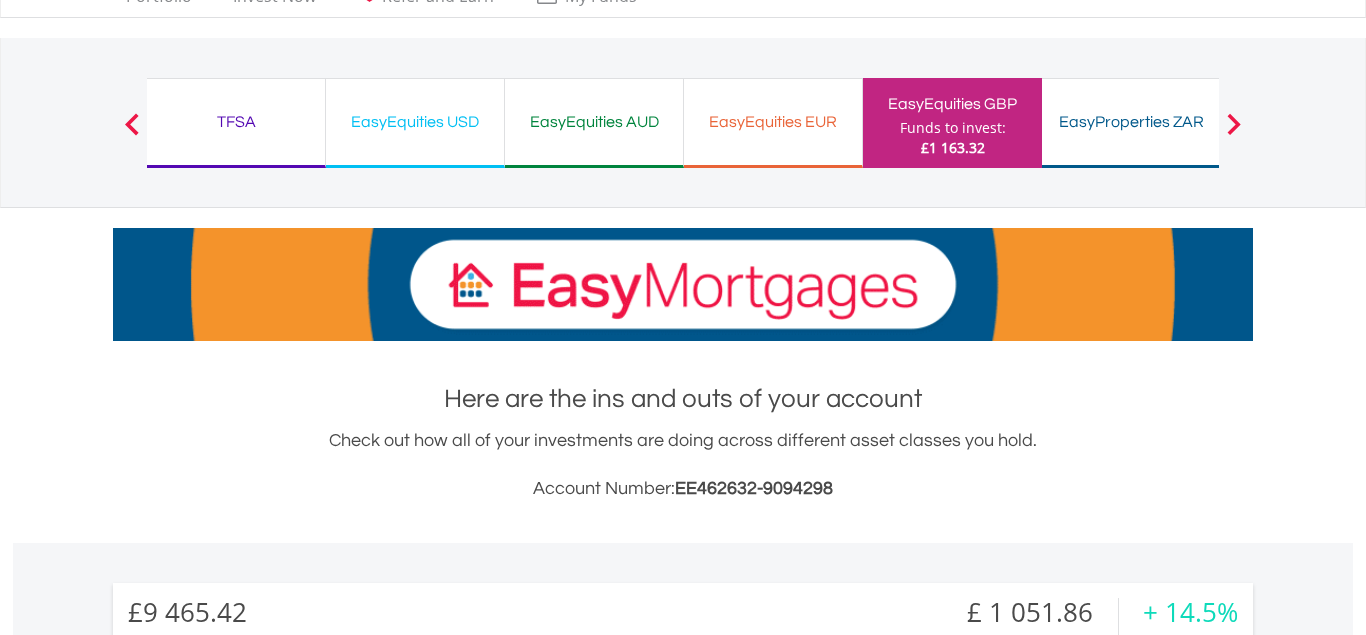 click at bounding box center (1234, 124) 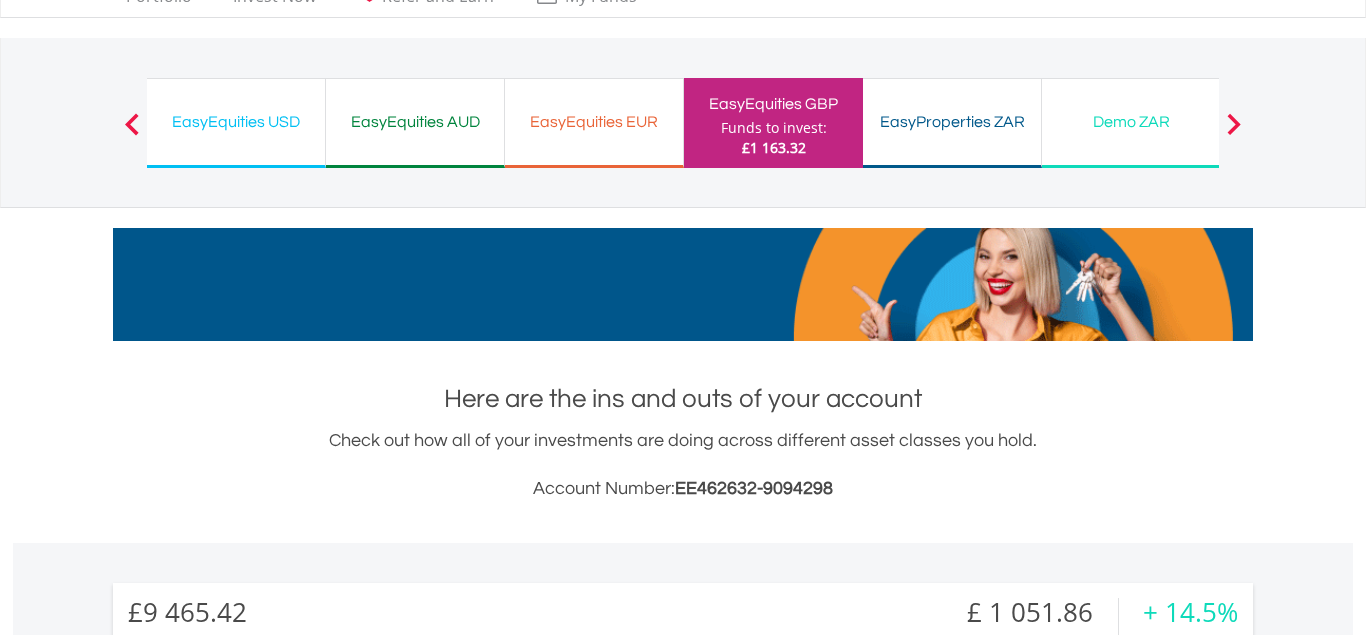 scroll, scrollTop: 0, scrollLeft: 0, axis: both 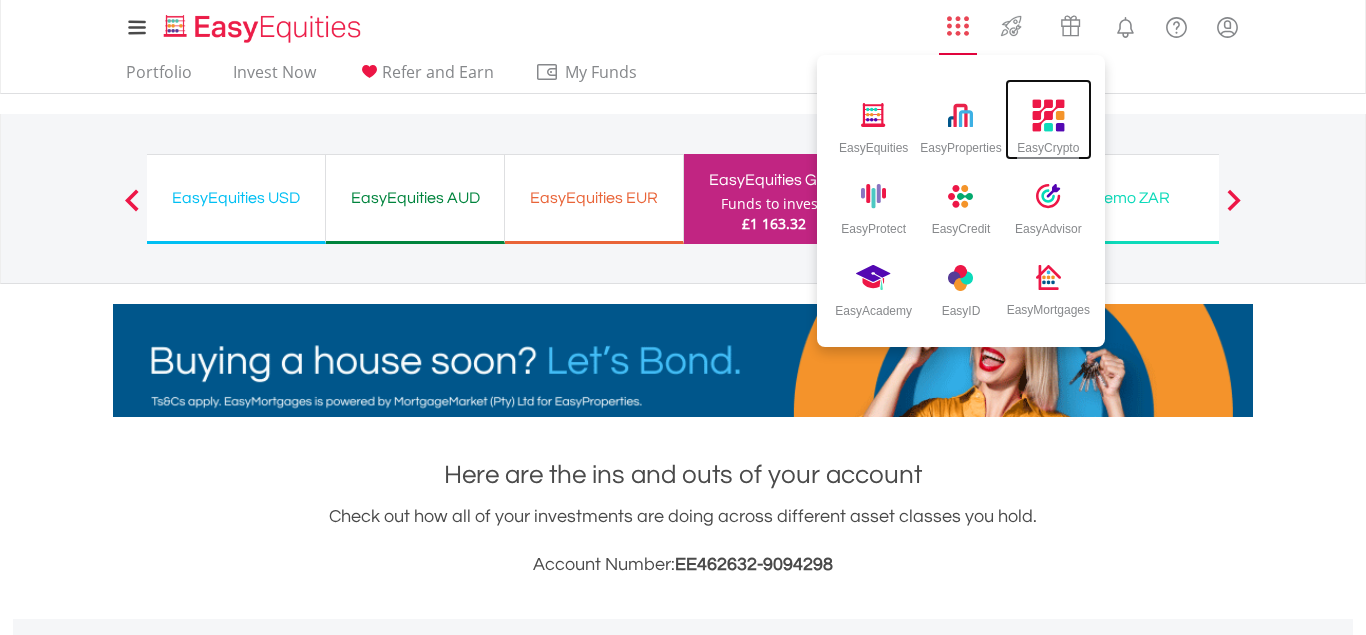 click at bounding box center (1048, 115) 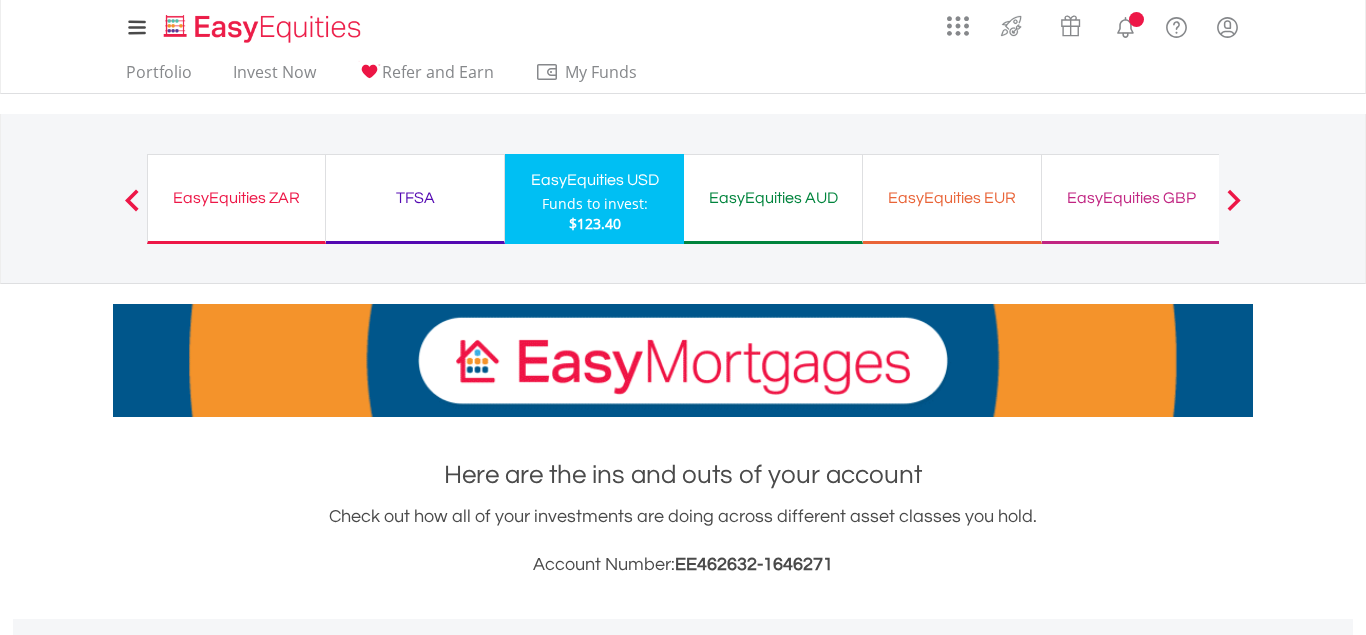 scroll, scrollTop: 510, scrollLeft: 0, axis: vertical 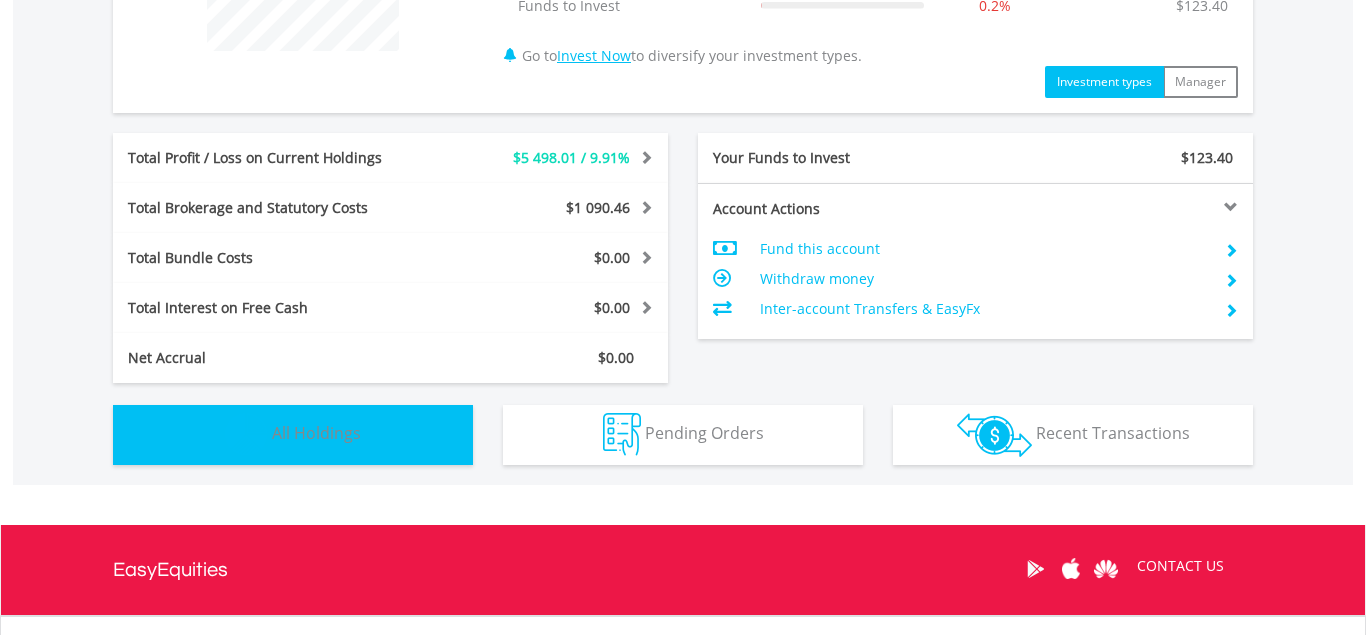click on "Holdings
All Holdings" at bounding box center (293, 435) 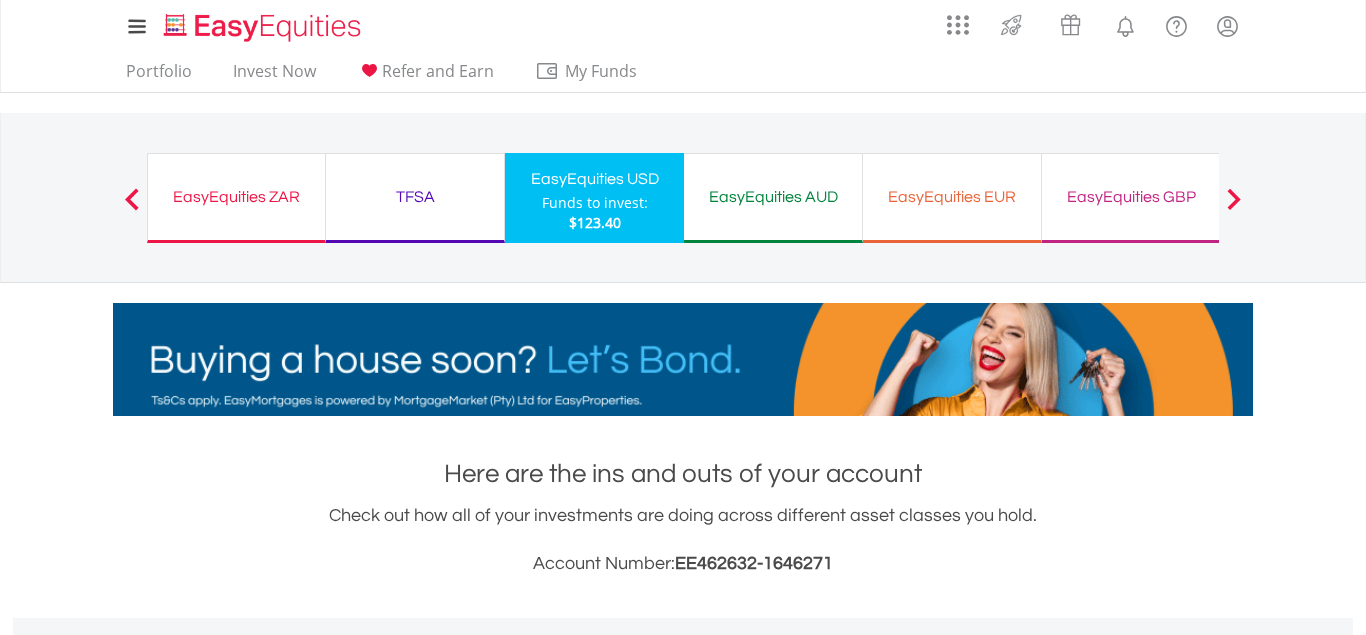 scroll, scrollTop: 0, scrollLeft: 0, axis: both 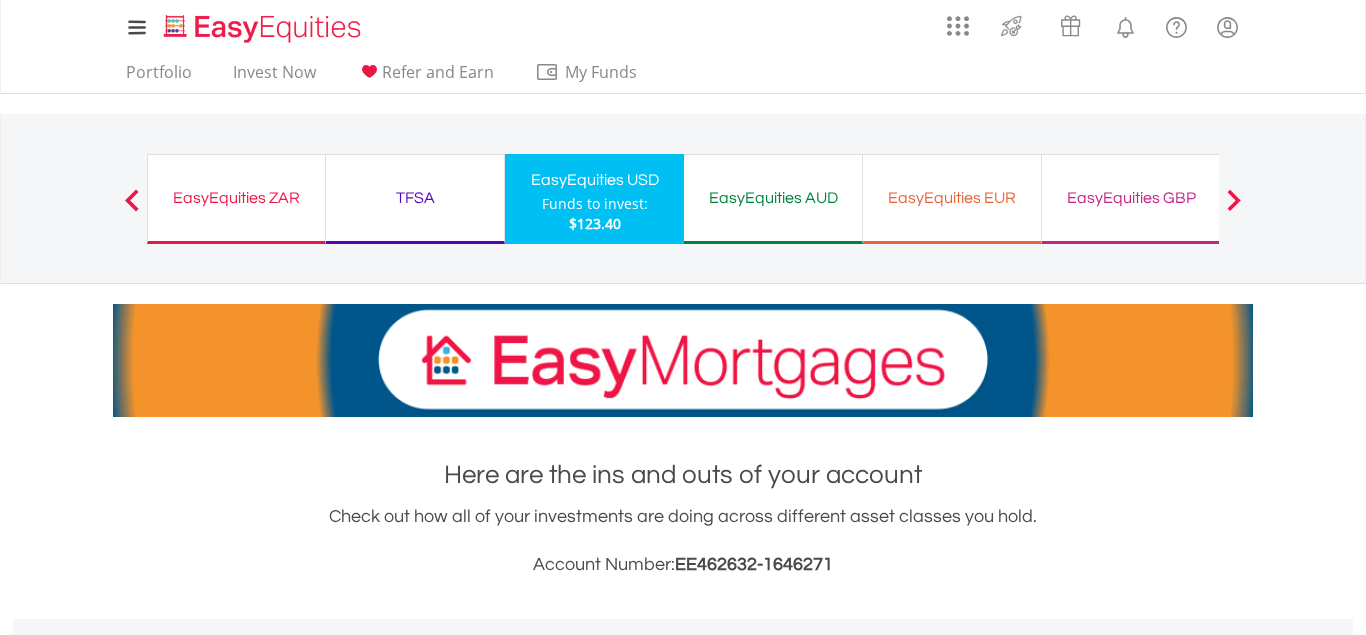 click on "EasyEquities ZAR" at bounding box center (236, 198) 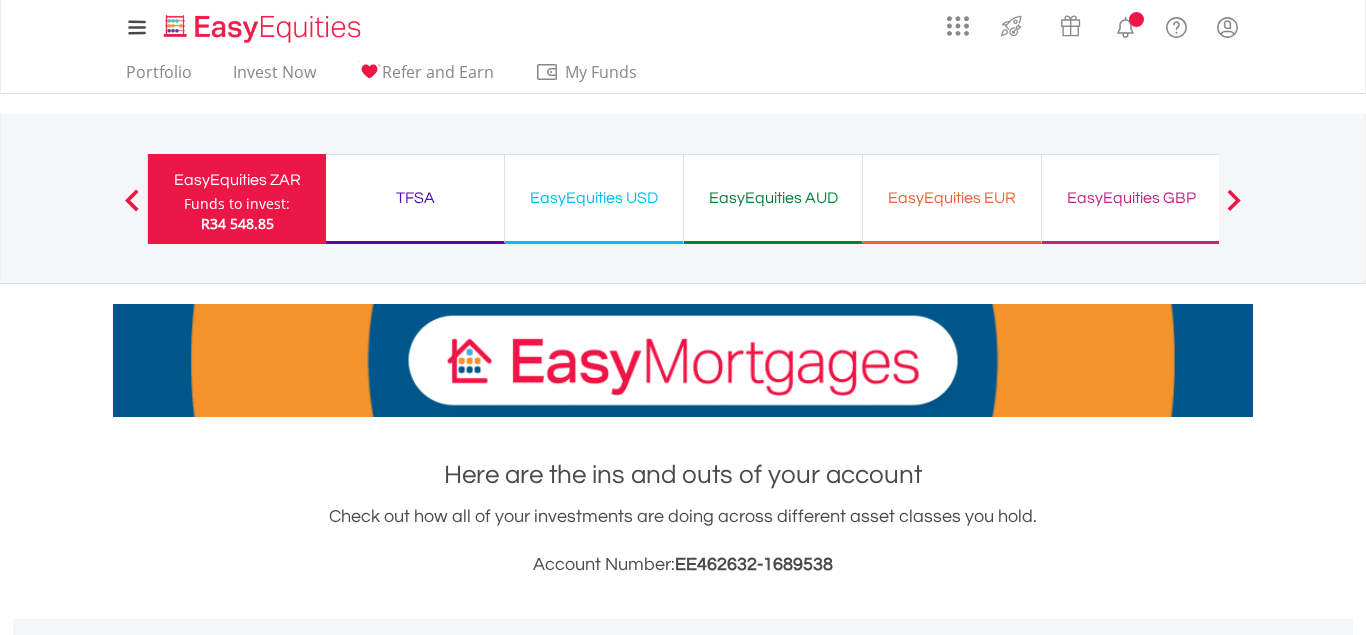 scroll, scrollTop: 0, scrollLeft: 0, axis: both 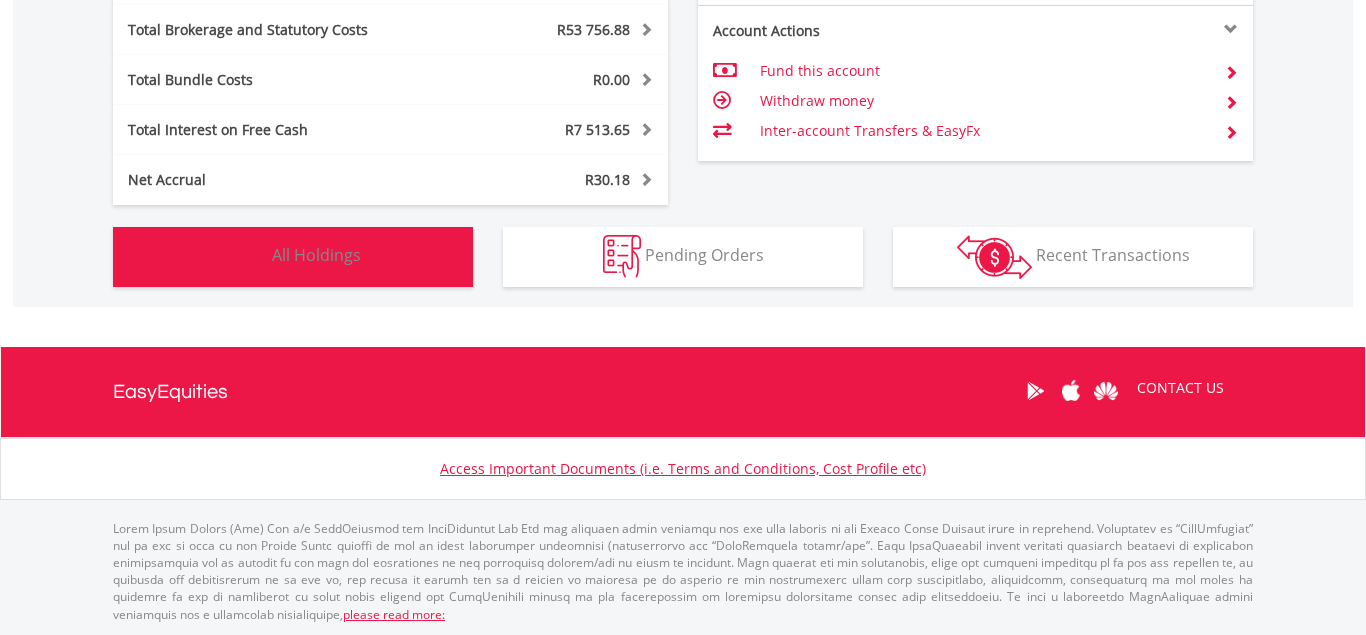 click at bounding box center (246, 256) 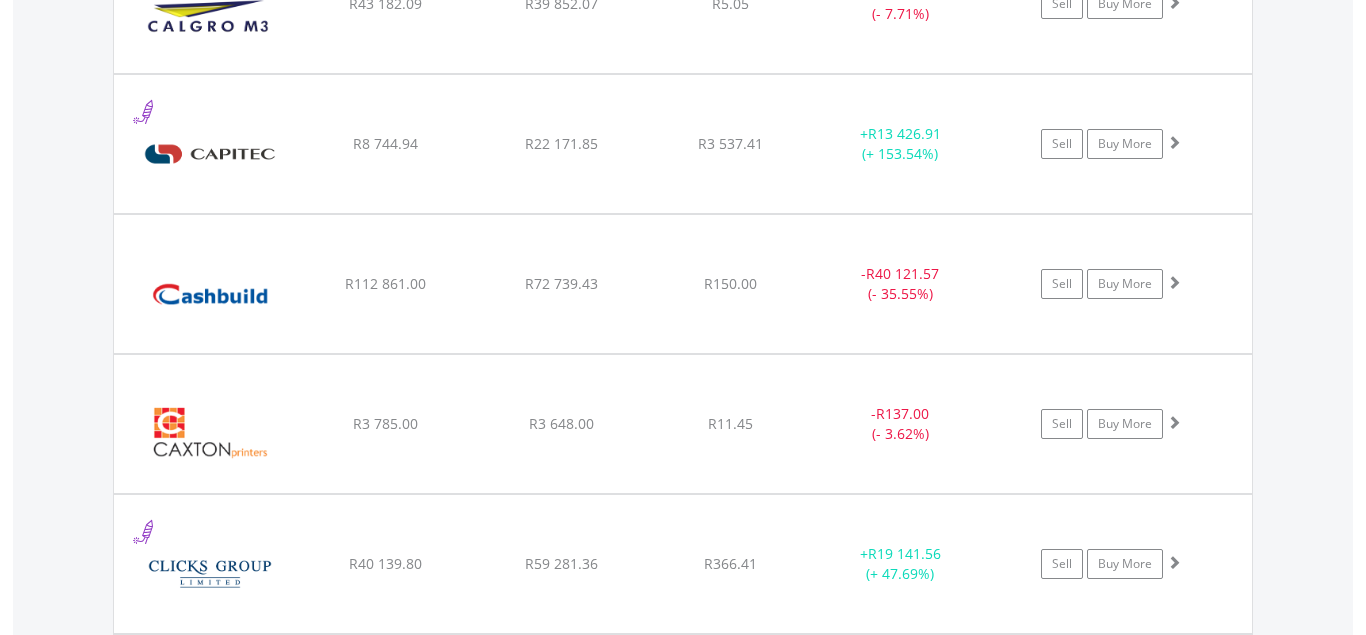scroll, scrollTop: 4724, scrollLeft: 0, axis: vertical 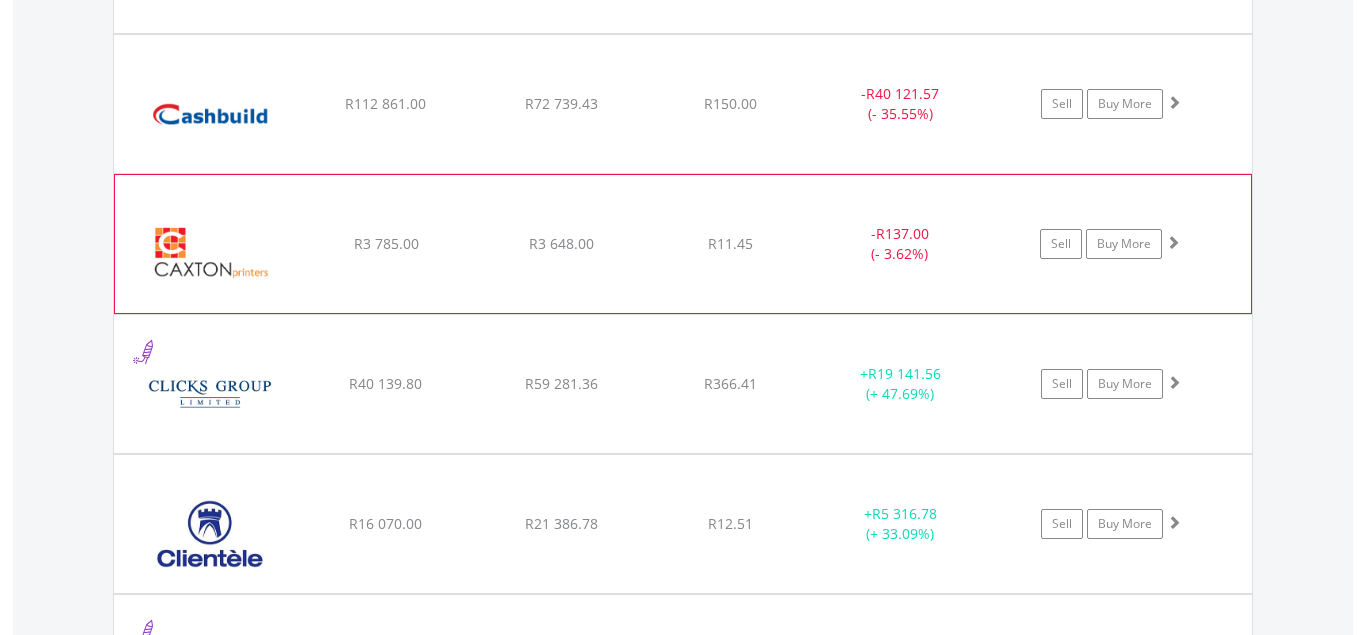 click at bounding box center (1173, 242) 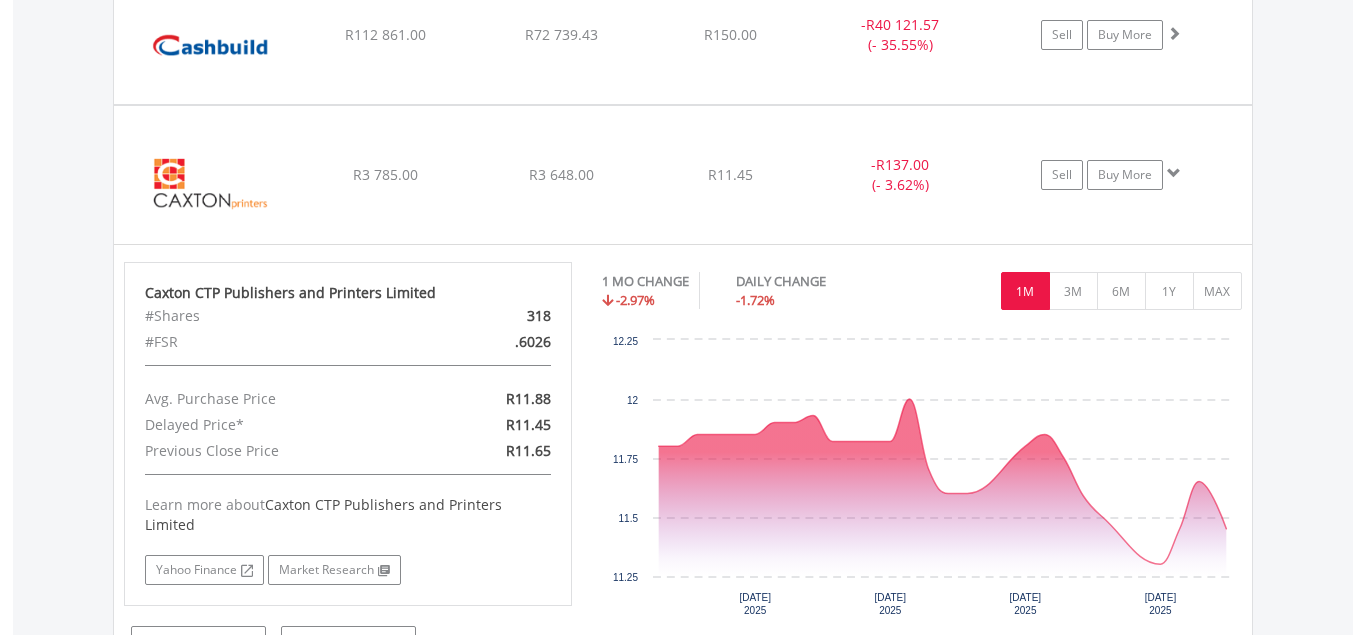scroll, scrollTop: 4826, scrollLeft: 0, axis: vertical 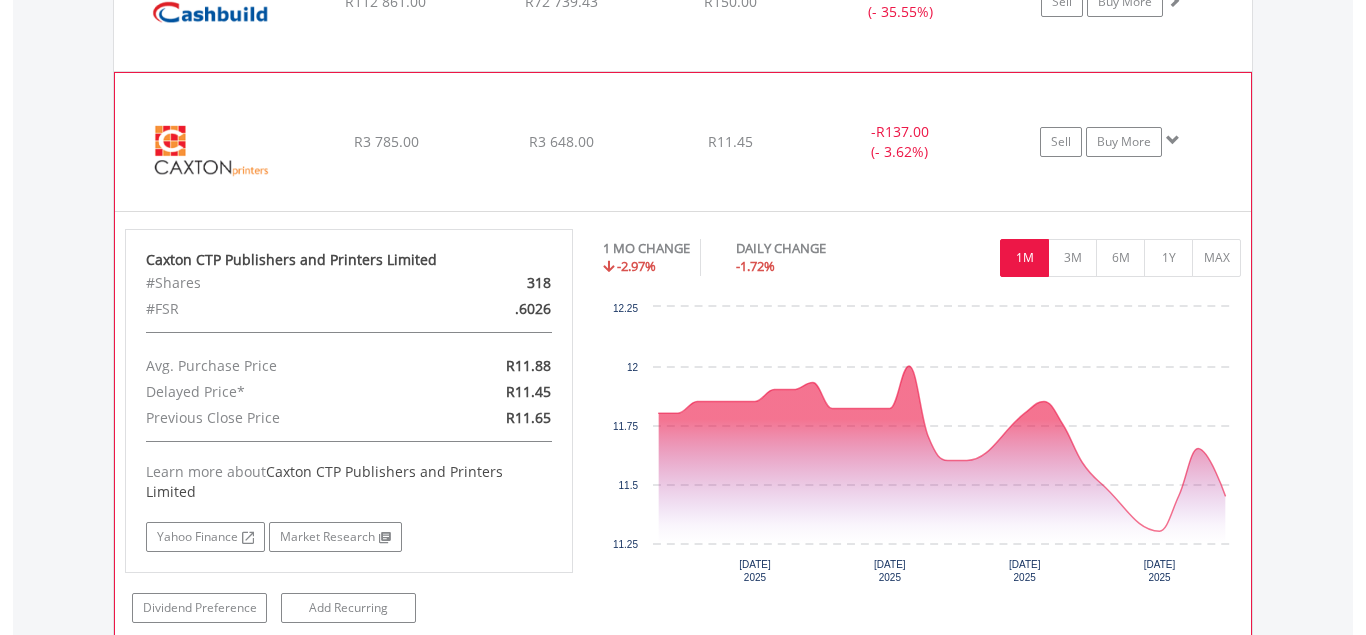 click at bounding box center (1173, 140) 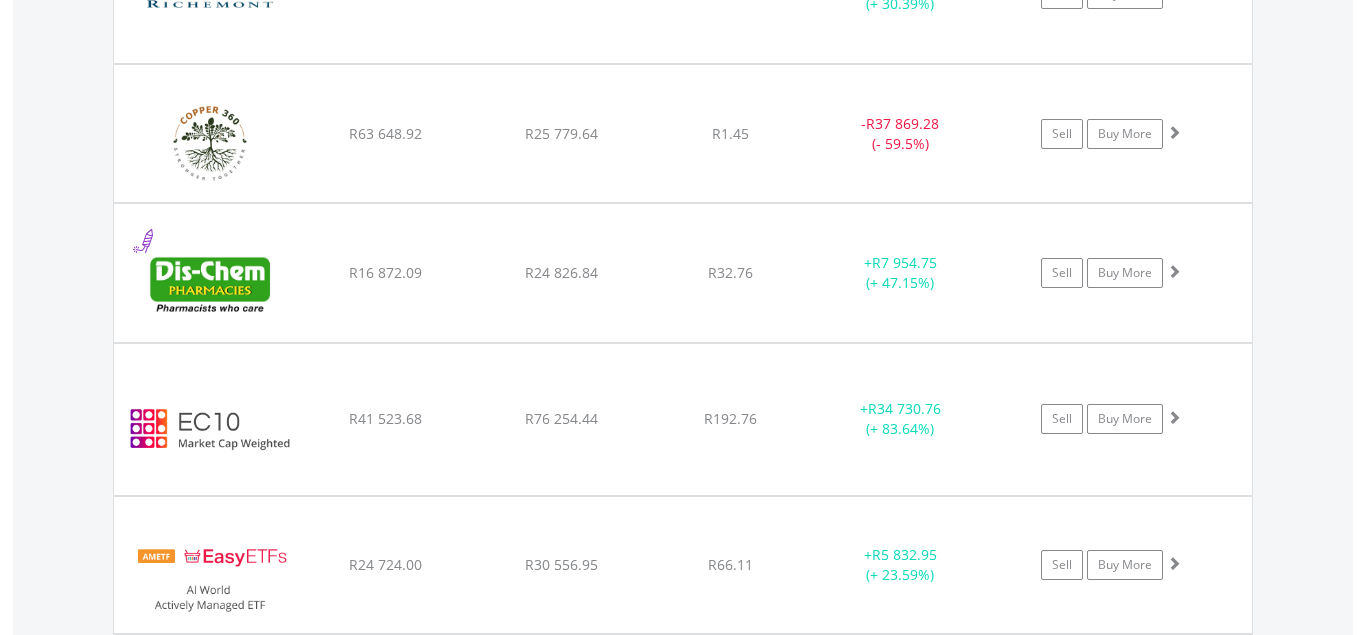 scroll, scrollTop: 5438, scrollLeft: 0, axis: vertical 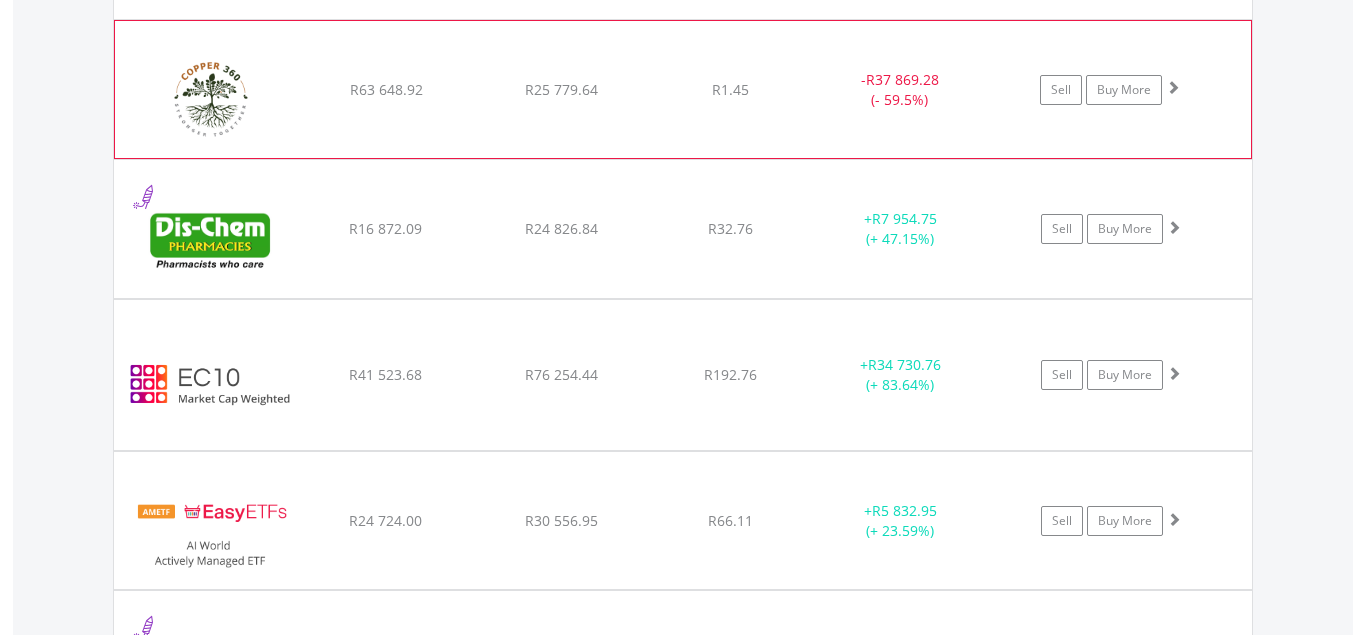 click at bounding box center (1173, 87) 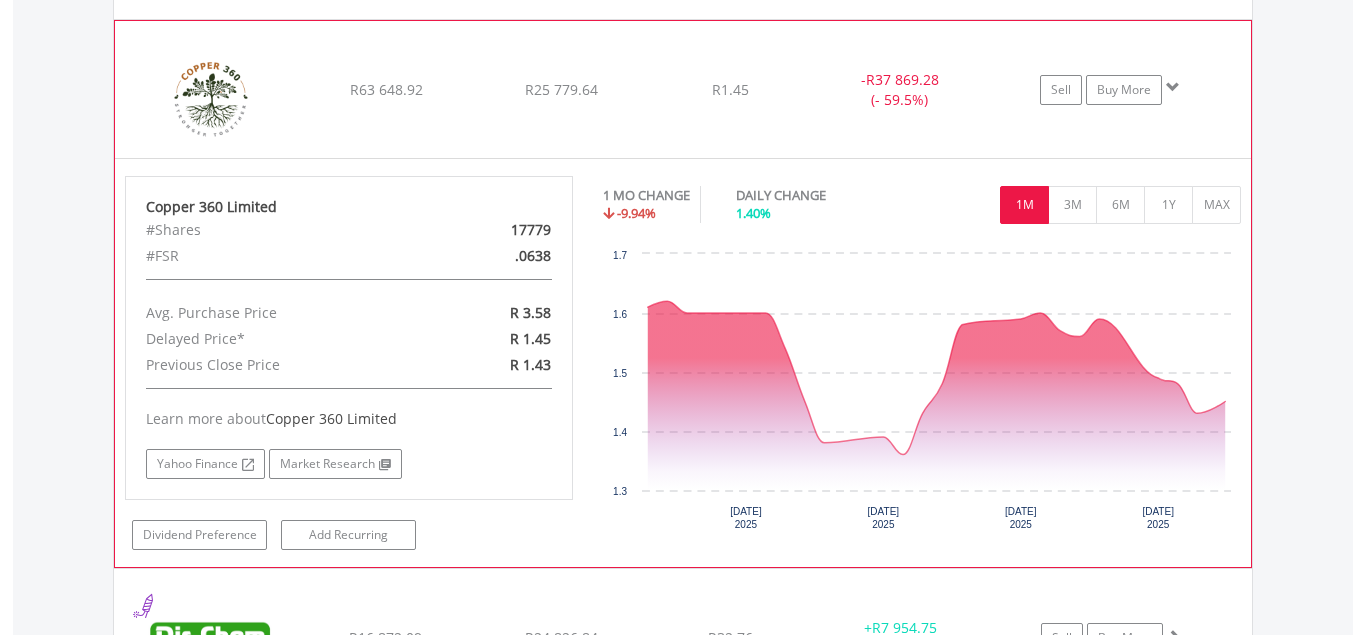 click at bounding box center [1173, 87] 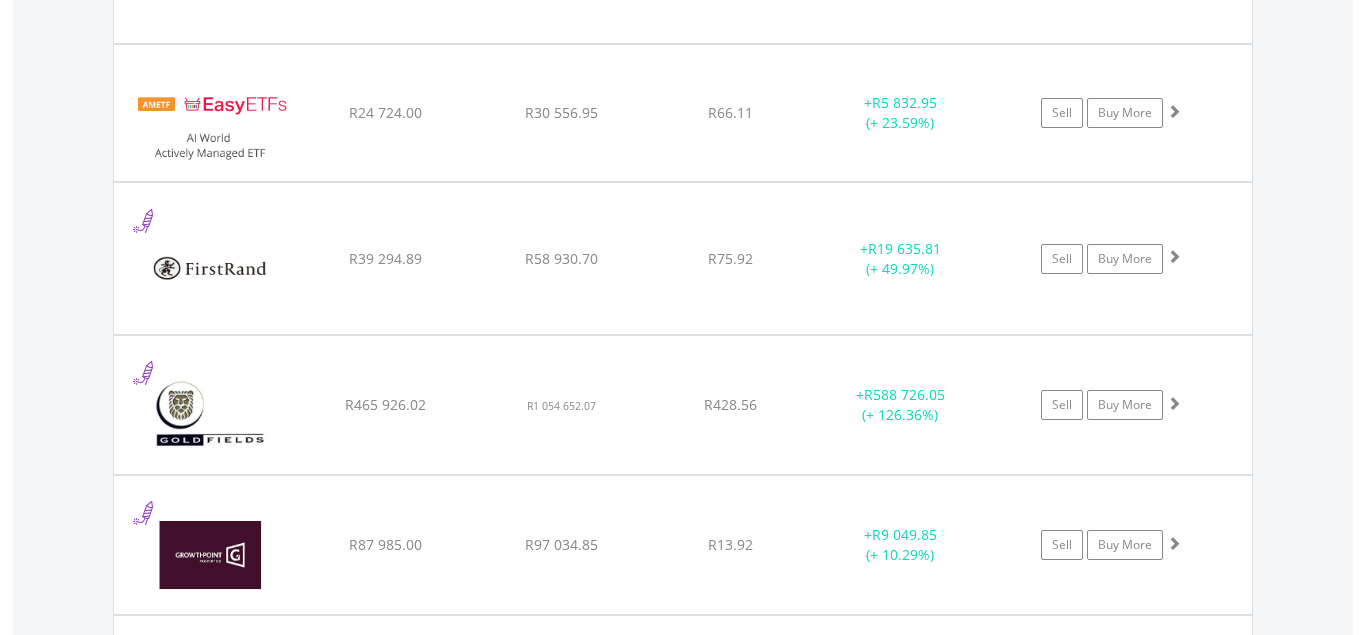 scroll, scrollTop: 5948, scrollLeft: 0, axis: vertical 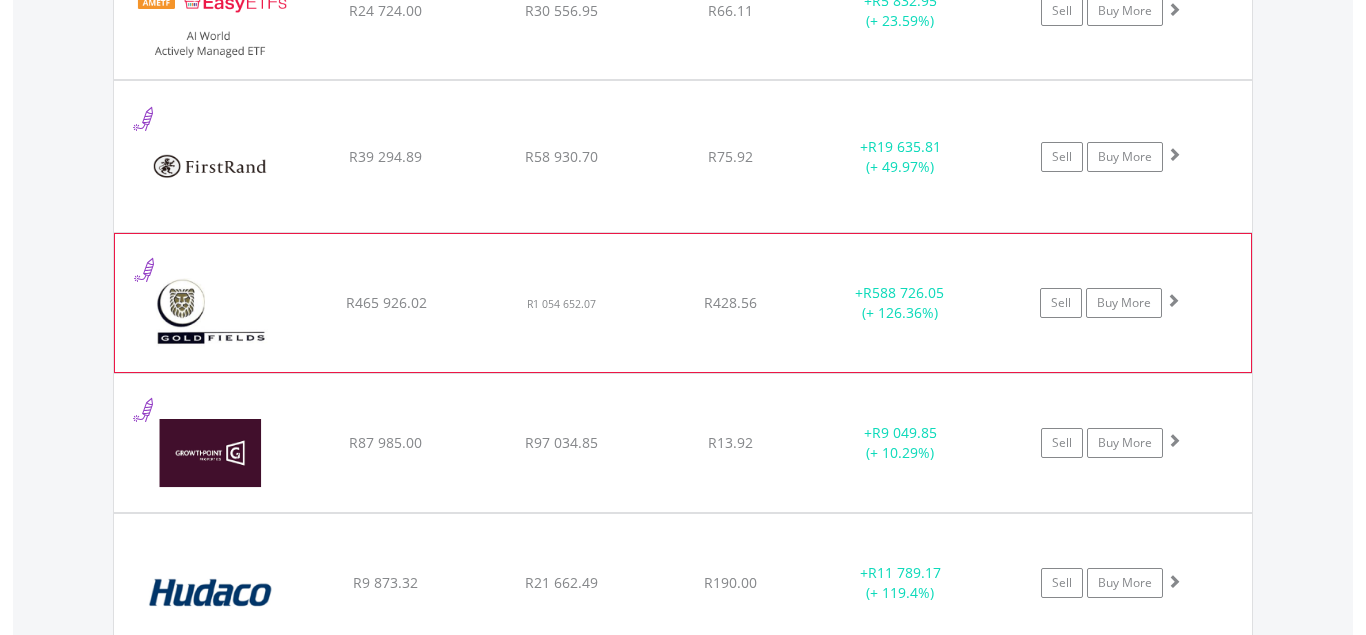 click at bounding box center (1173, 300) 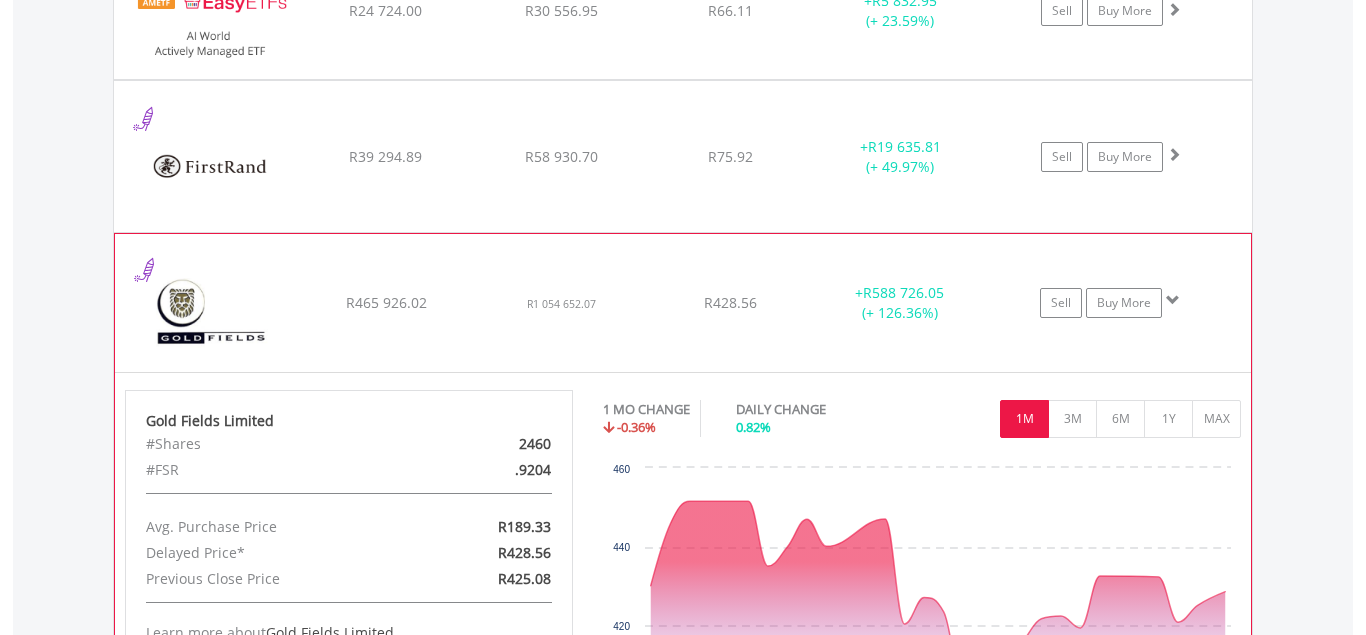 click at bounding box center [1173, 300] 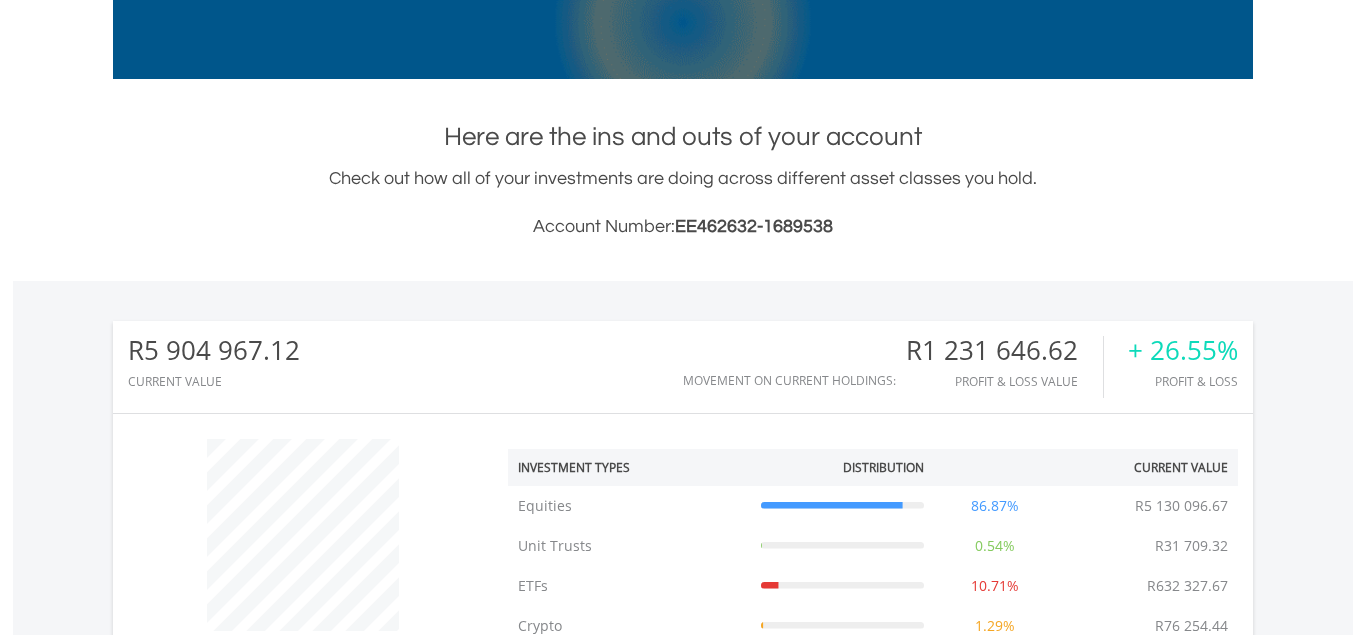 scroll, scrollTop: 0, scrollLeft: 0, axis: both 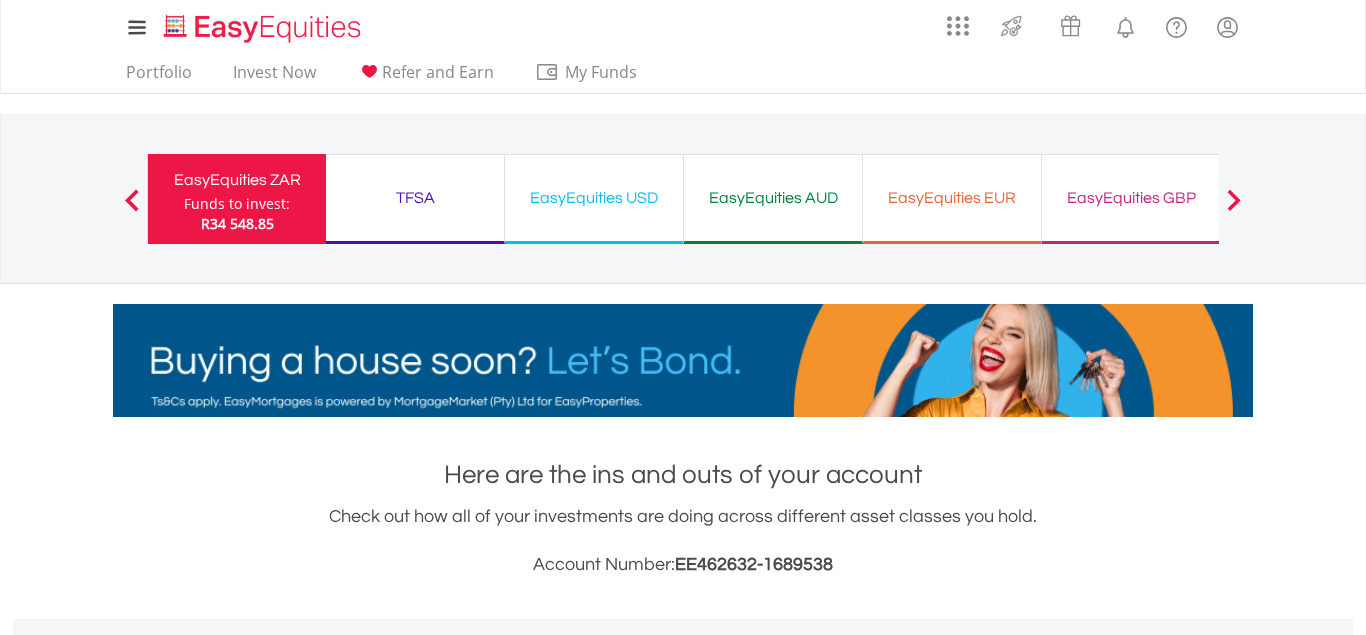 click on "EasyEquities EUR" at bounding box center (952, 198) 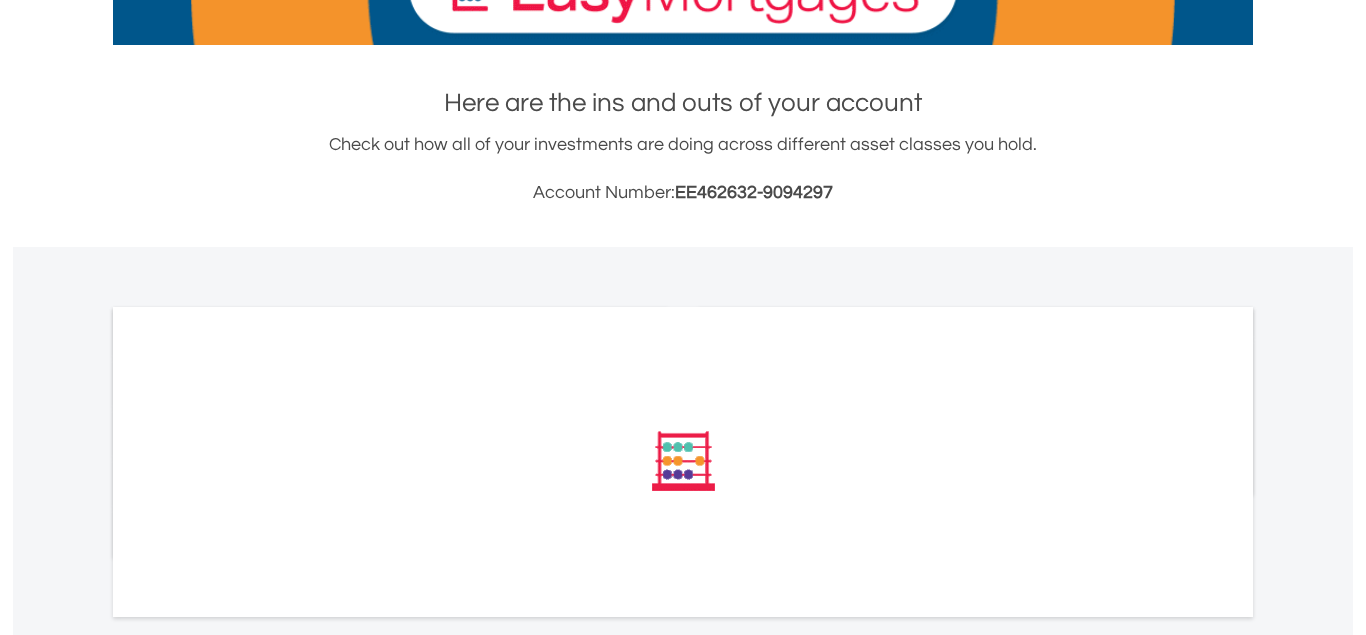 scroll, scrollTop: 408, scrollLeft: 0, axis: vertical 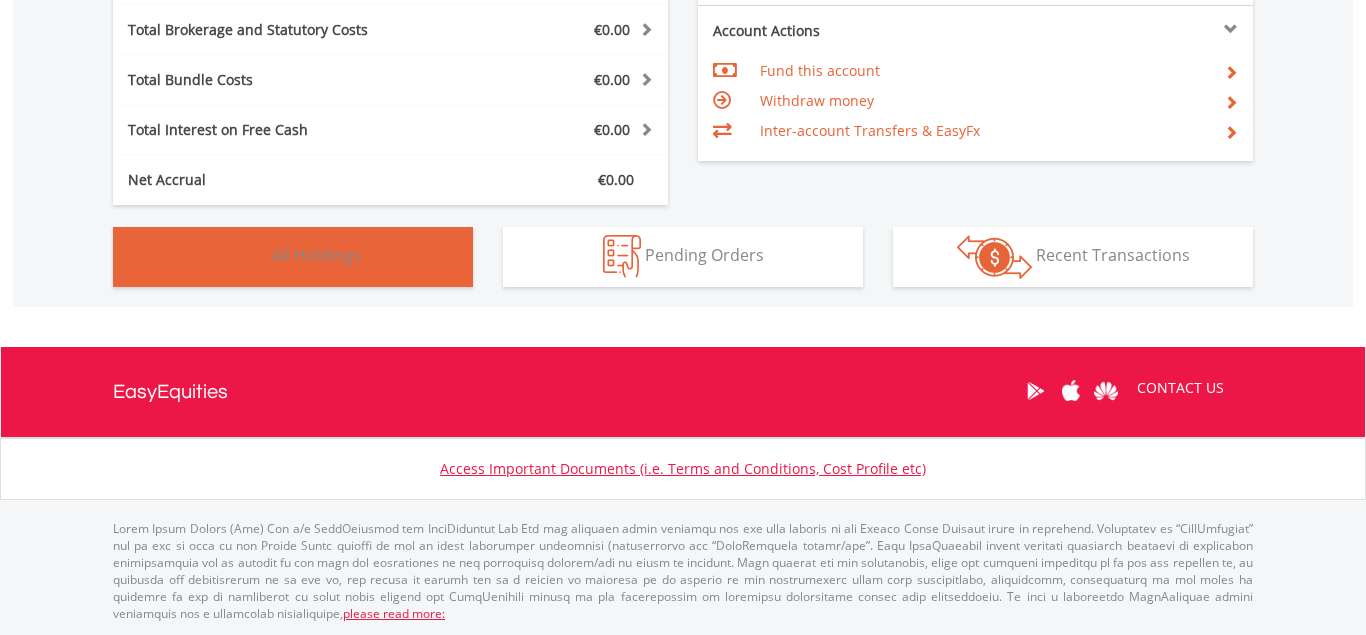 click on "All Holdings" at bounding box center (316, 255) 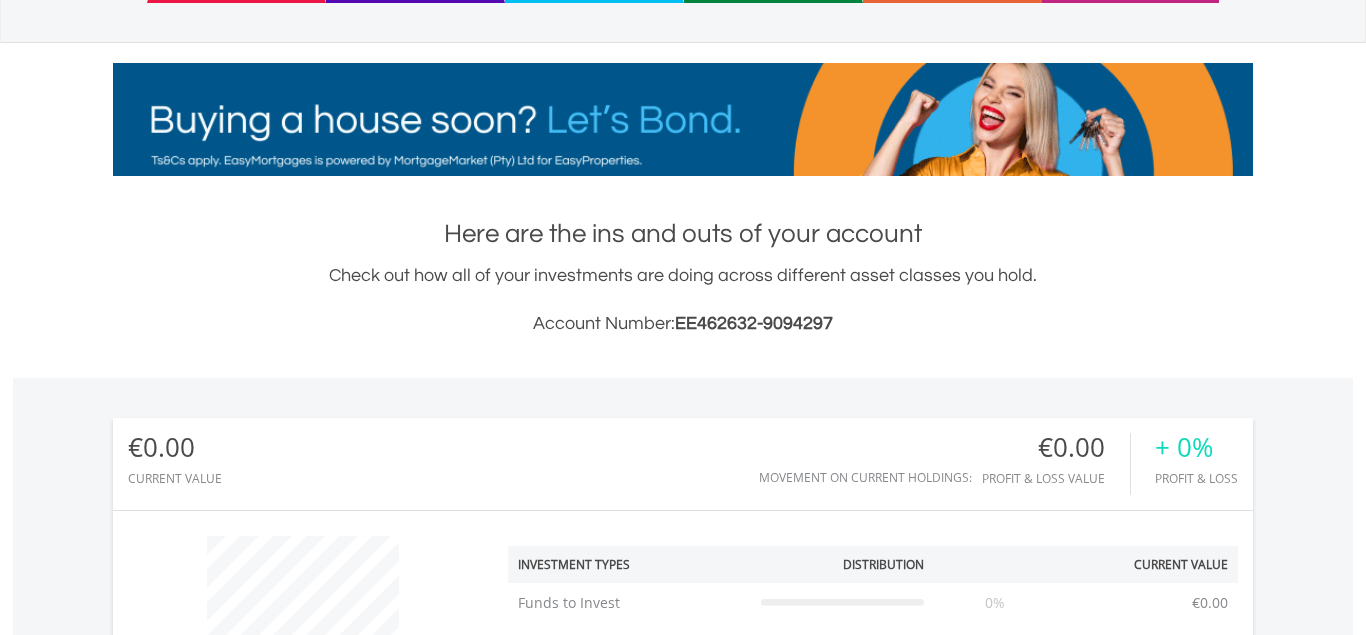scroll, scrollTop: 0, scrollLeft: 0, axis: both 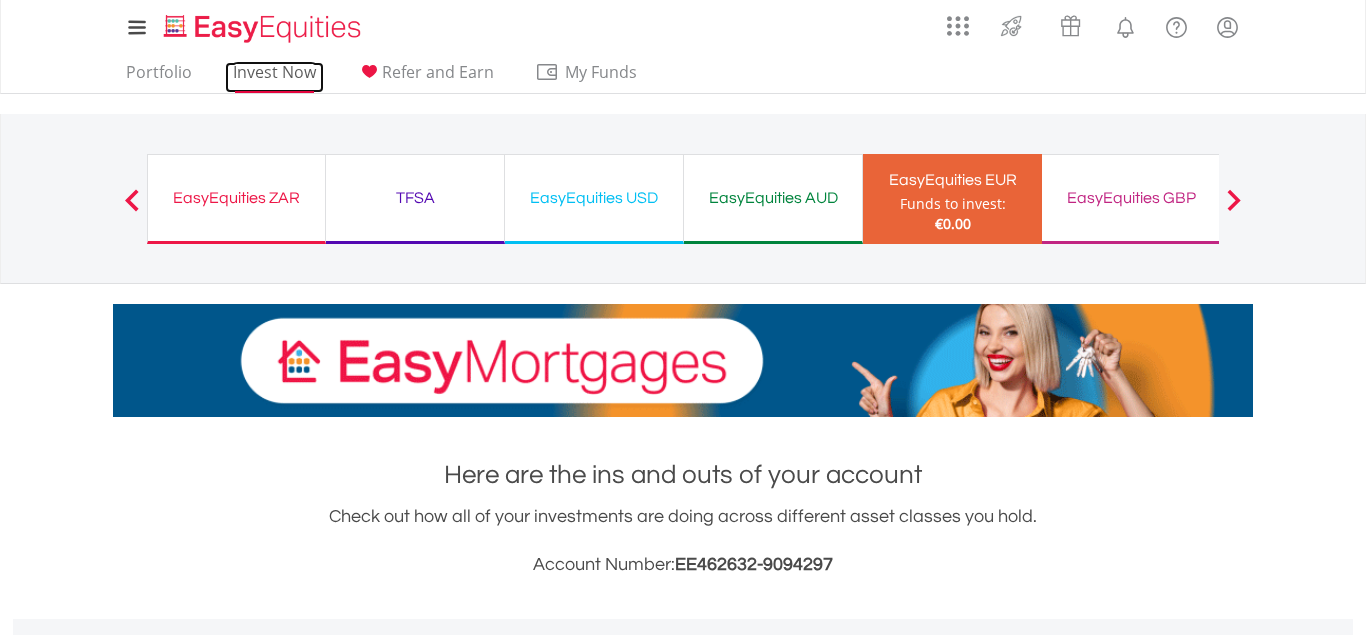 click on "Invest Now" at bounding box center [274, 77] 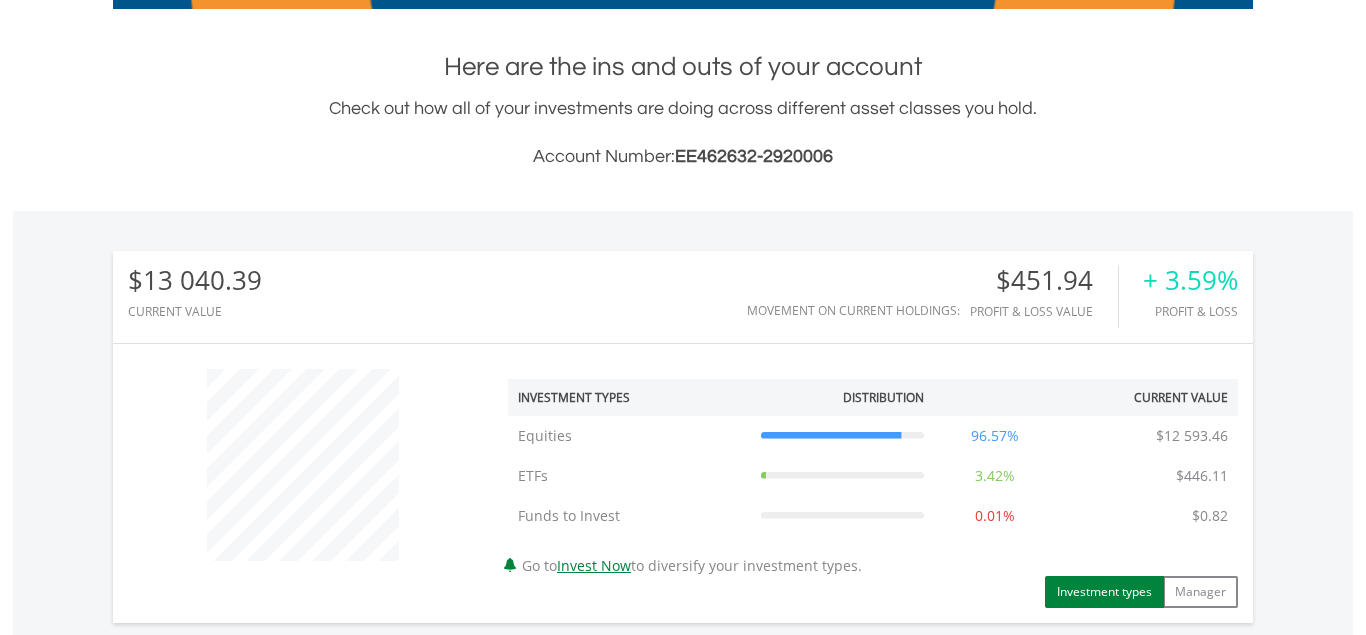 scroll, scrollTop: 543, scrollLeft: 0, axis: vertical 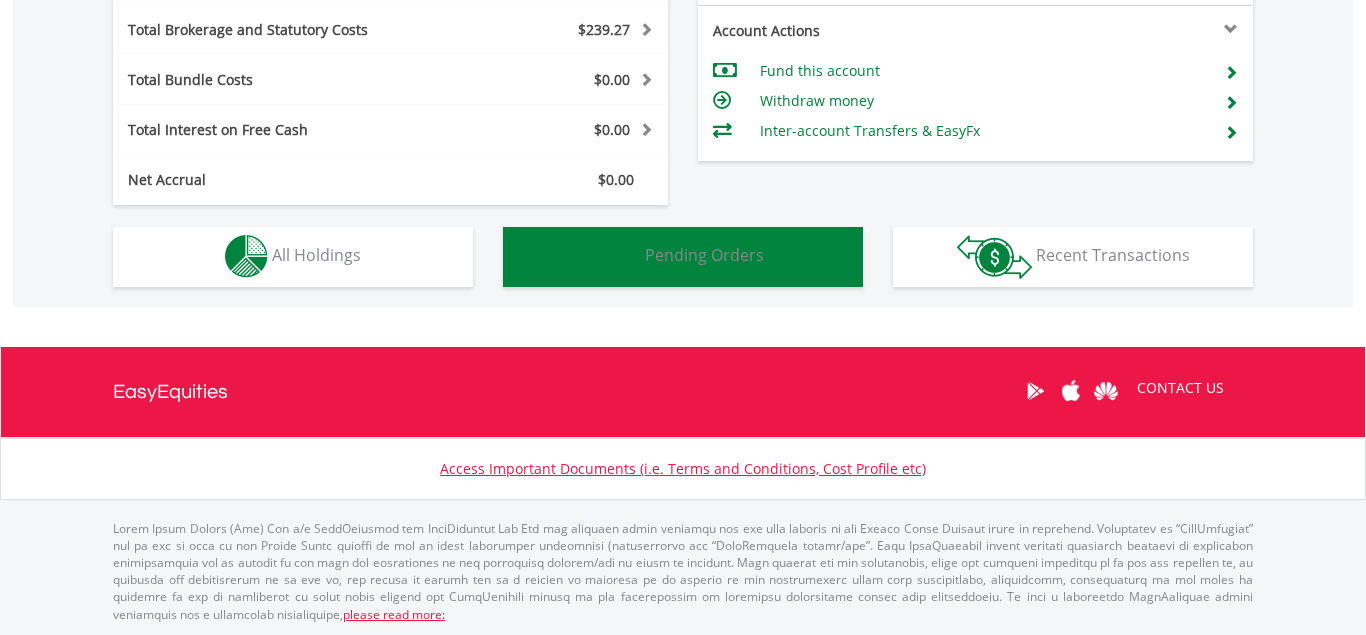 click on "Pending Orders" at bounding box center (704, 255) 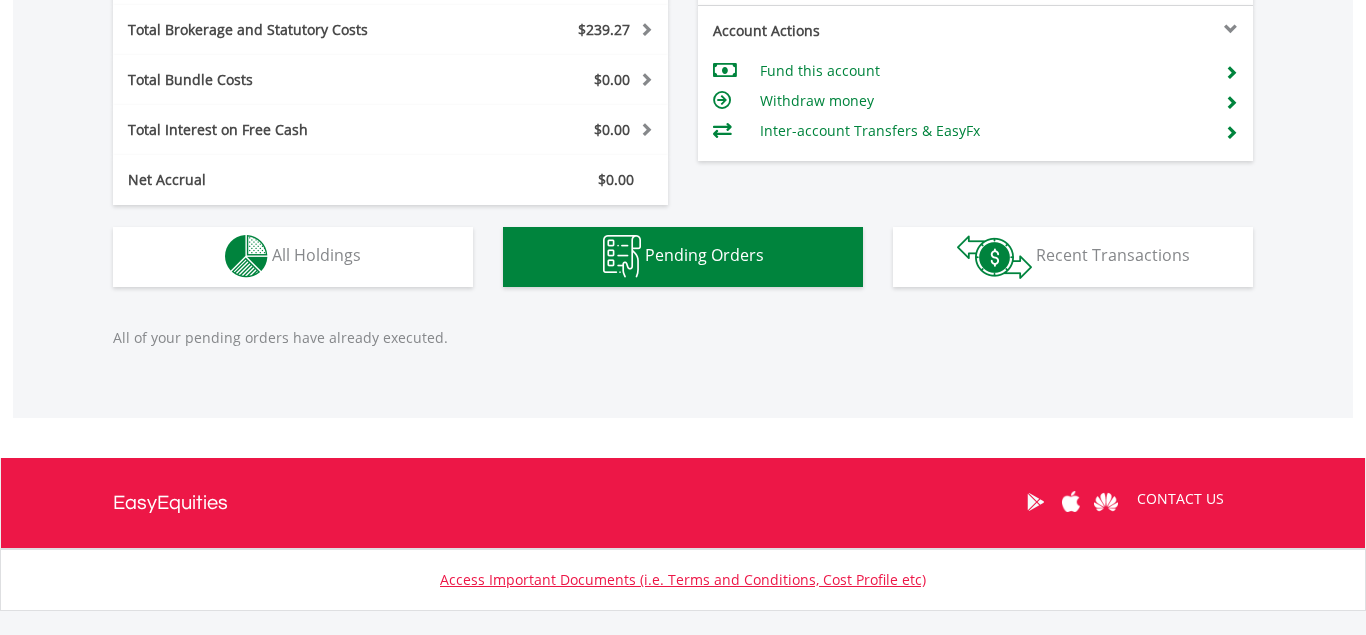 scroll, scrollTop: 1207, scrollLeft: 0, axis: vertical 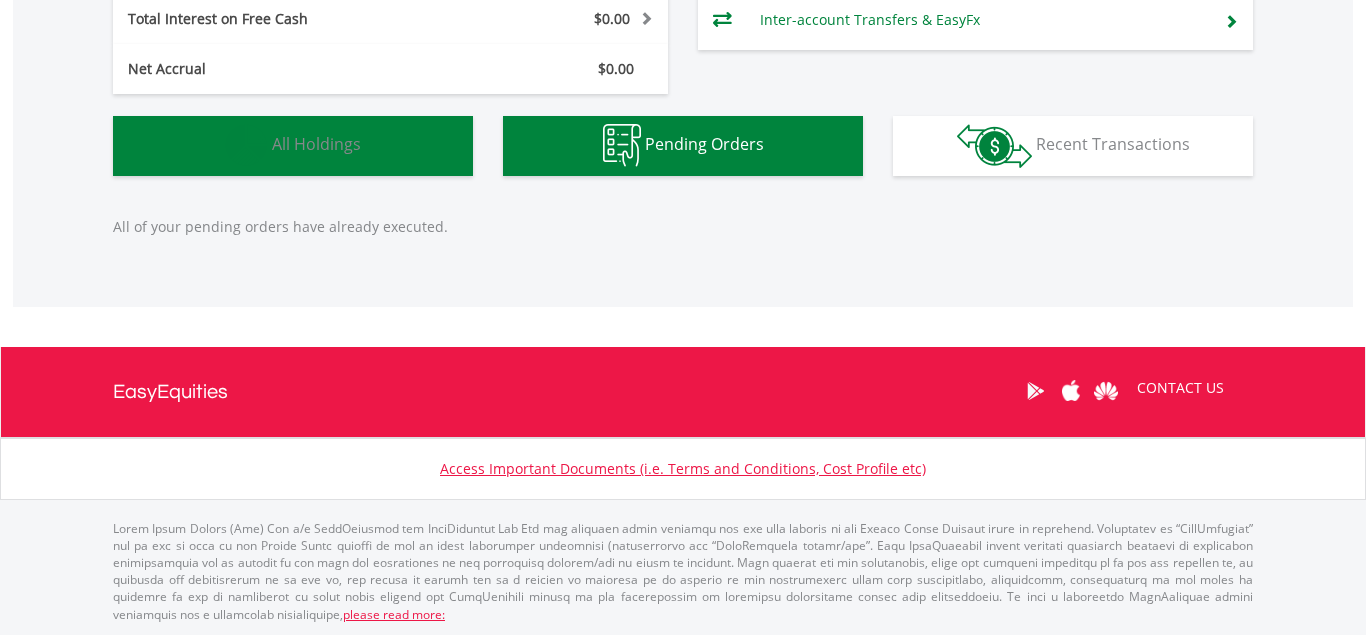 click at bounding box center [246, 145] 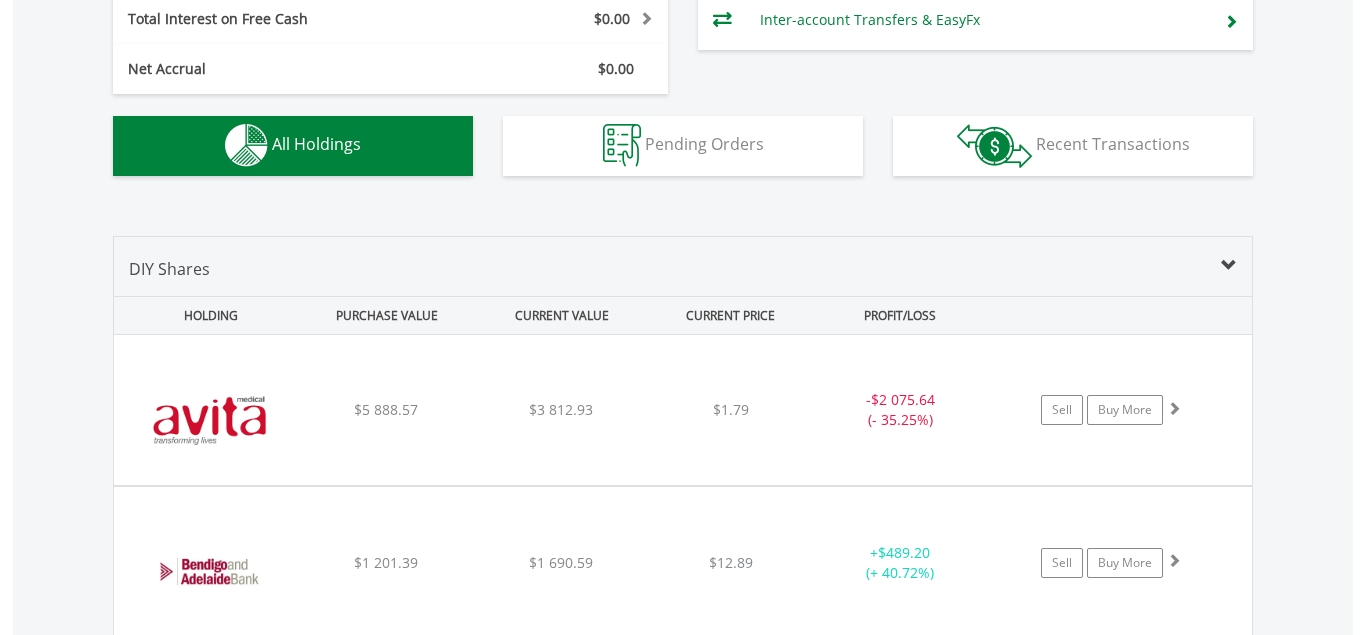 scroll, scrollTop: 1442, scrollLeft: 0, axis: vertical 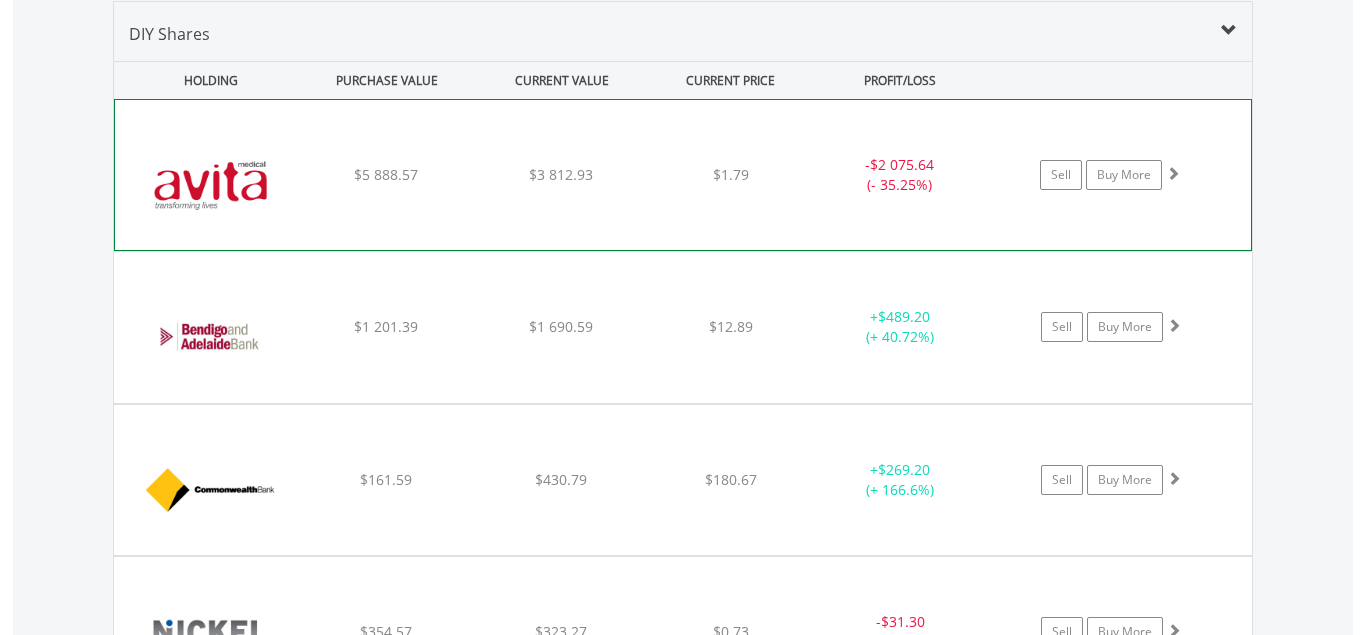 click at bounding box center [1173, 173] 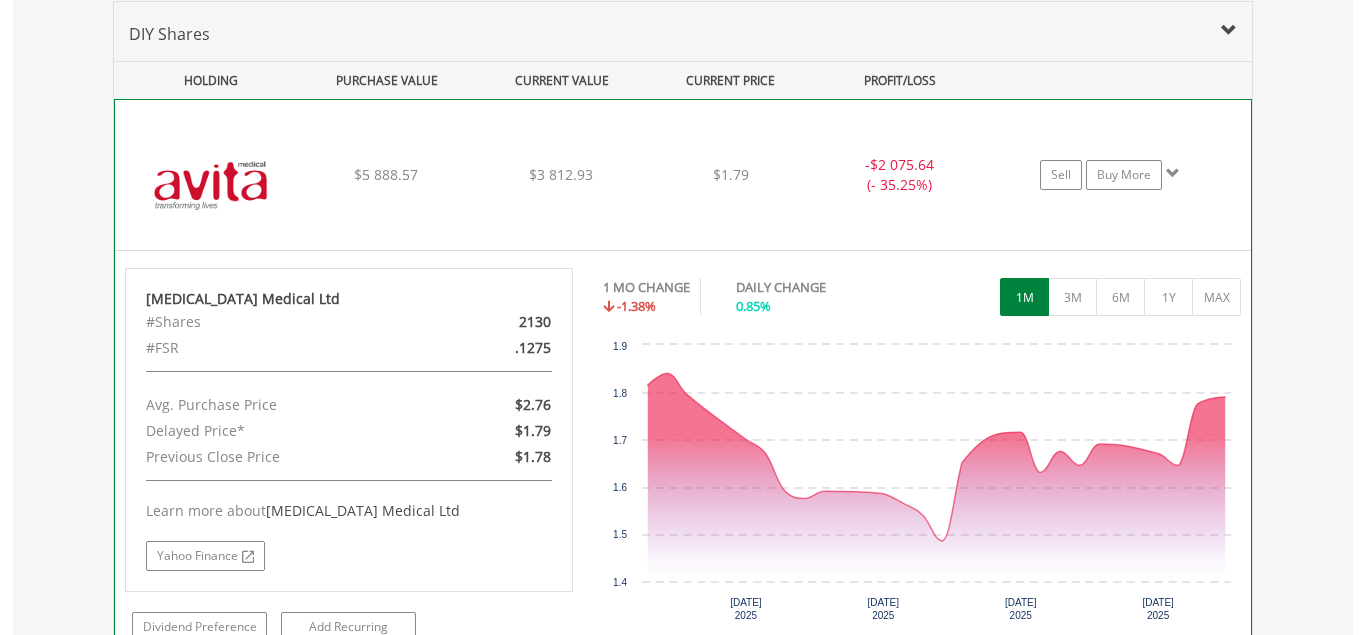 click at bounding box center [1173, 173] 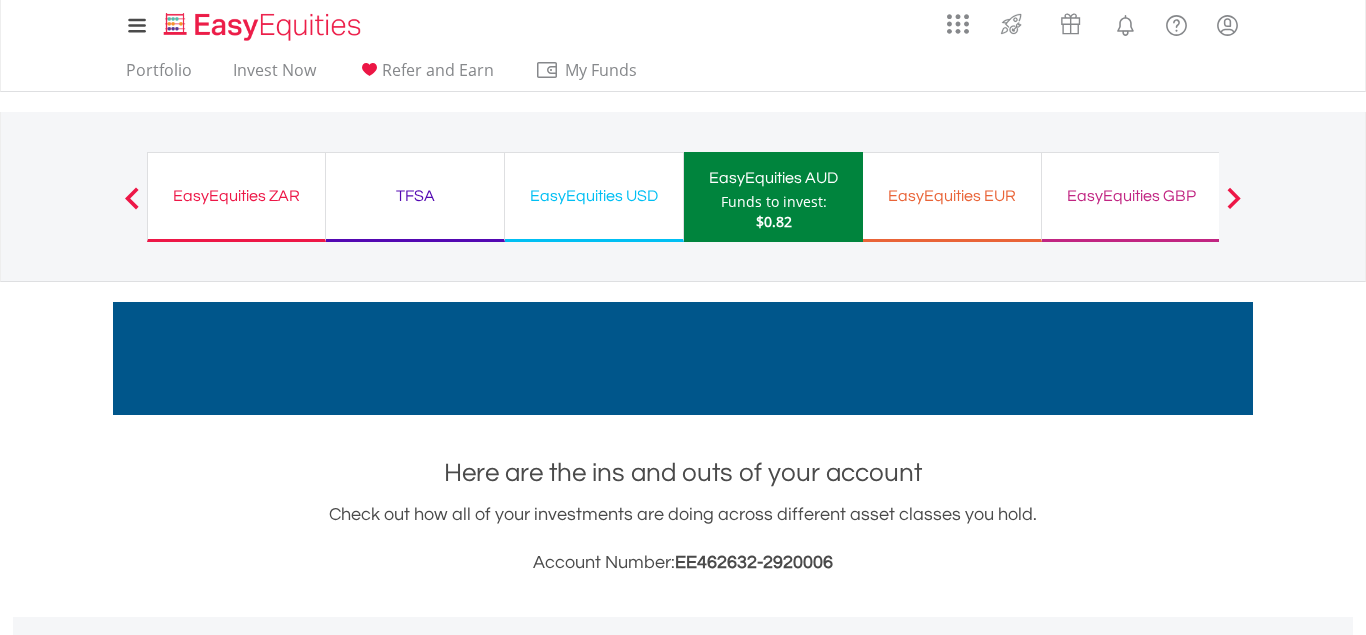 scroll, scrollTop: 0, scrollLeft: 0, axis: both 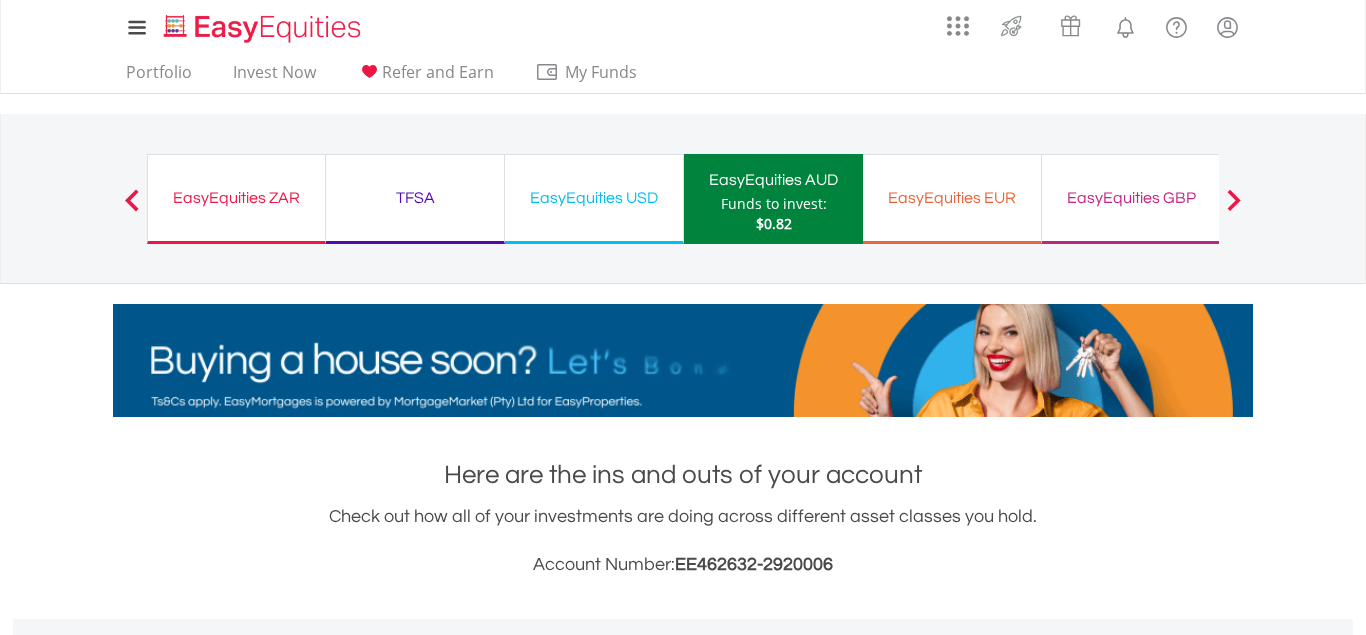 click on "TFSA" at bounding box center (415, 198) 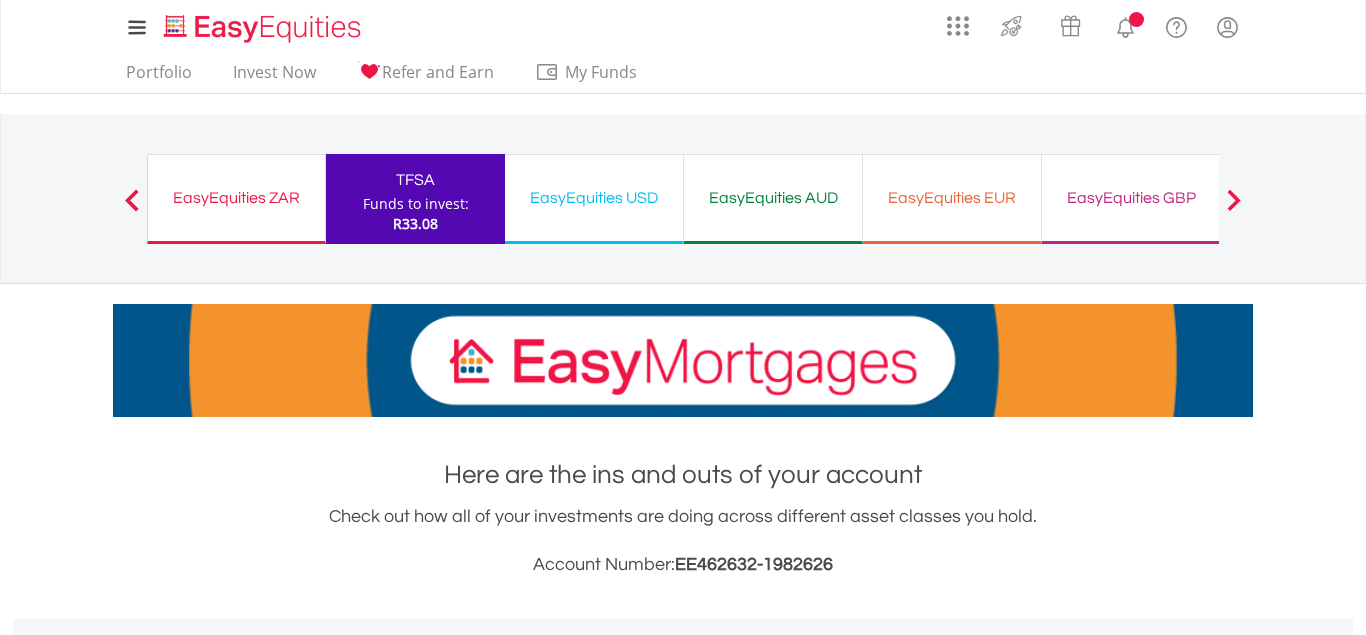 scroll, scrollTop: 0, scrollLeft: 0, axis: both 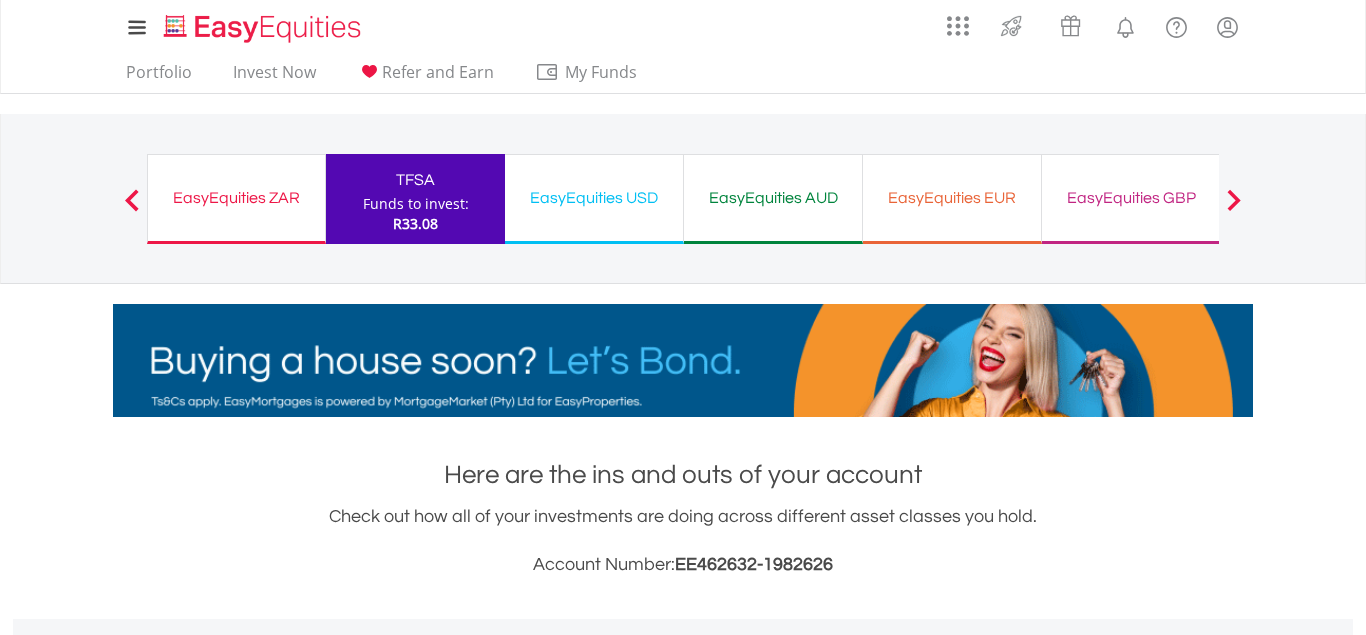 click on "EasyEquities USD" at bounding box center (594, 198) 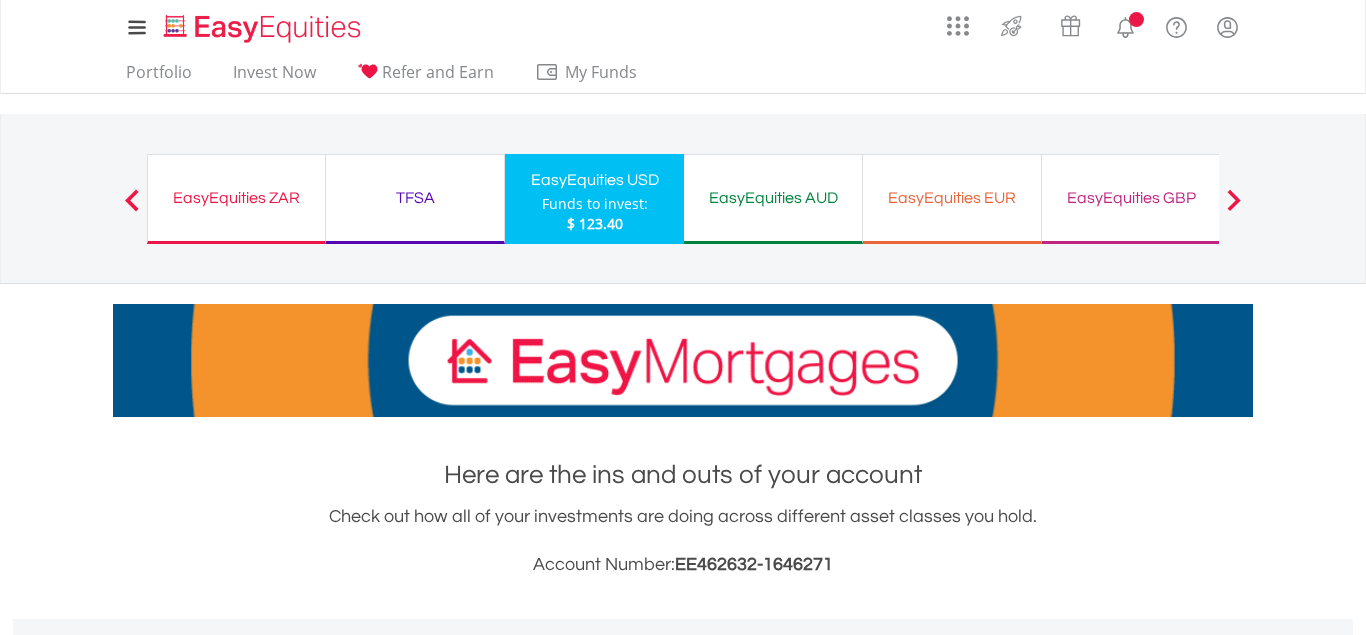 scroll, scrollTop: 0, scrollLeft: 0, axis: both 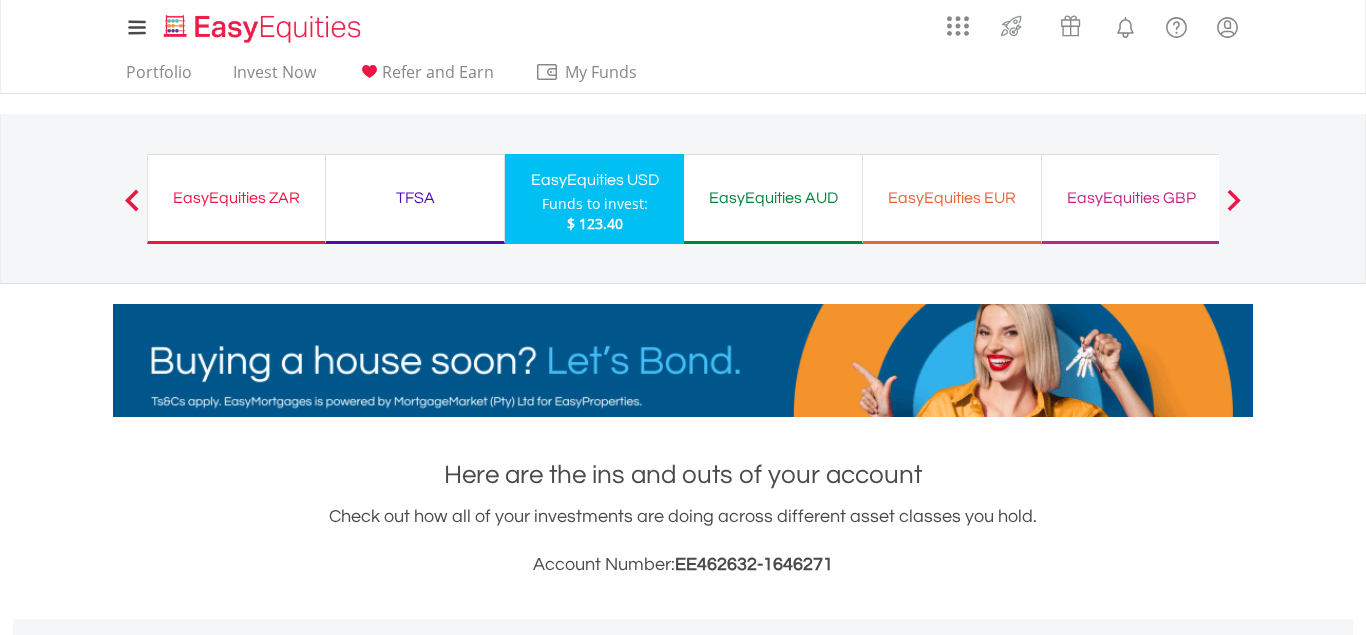 click on "TFSA" at bounding box center [415, 198] 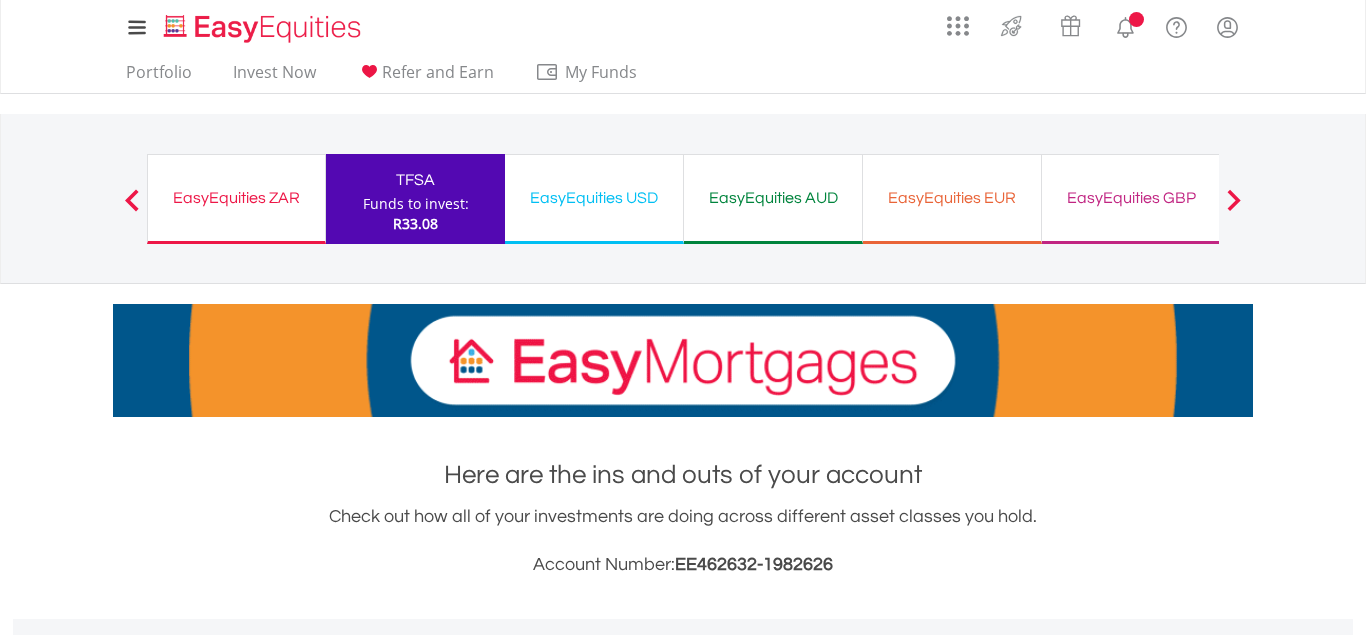 scroll, scrollTop: 0, scrollLeft: 0, axis: both 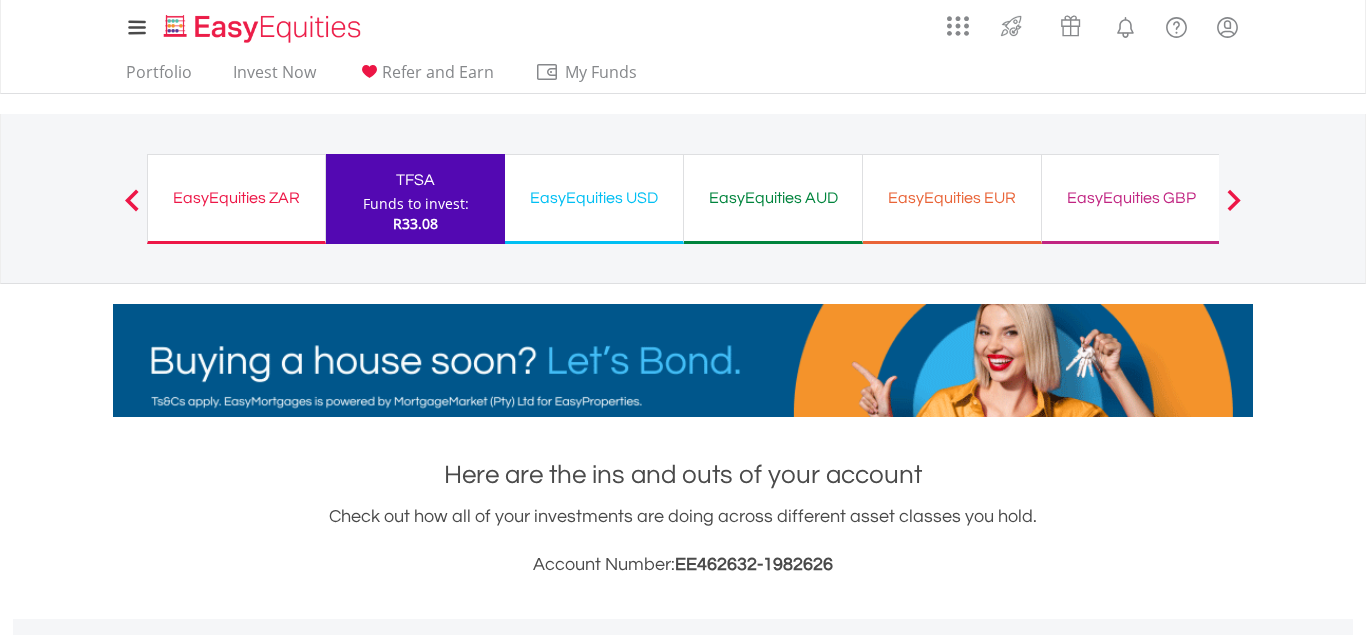 click on "EasyEquities ZAR
Funds to invest:
R33.08" at bounding box center (236, 199) 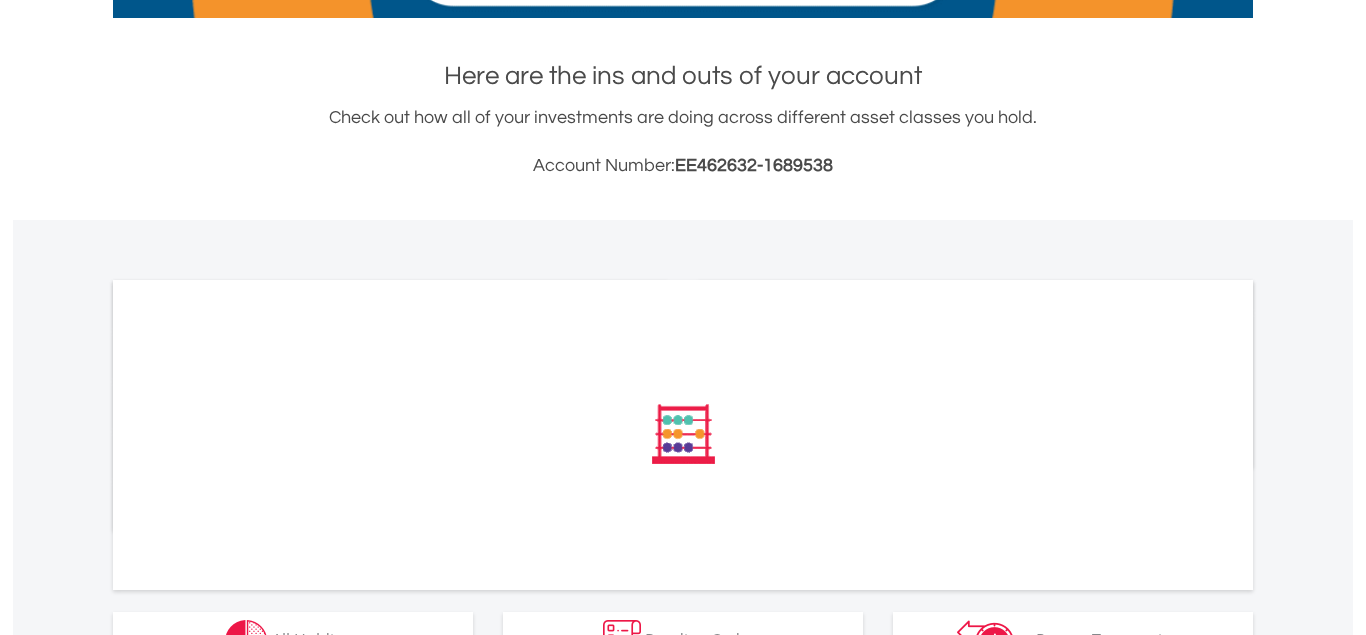 scroll, scrollTop: 612, scrollLeft: 0, axis: vertical 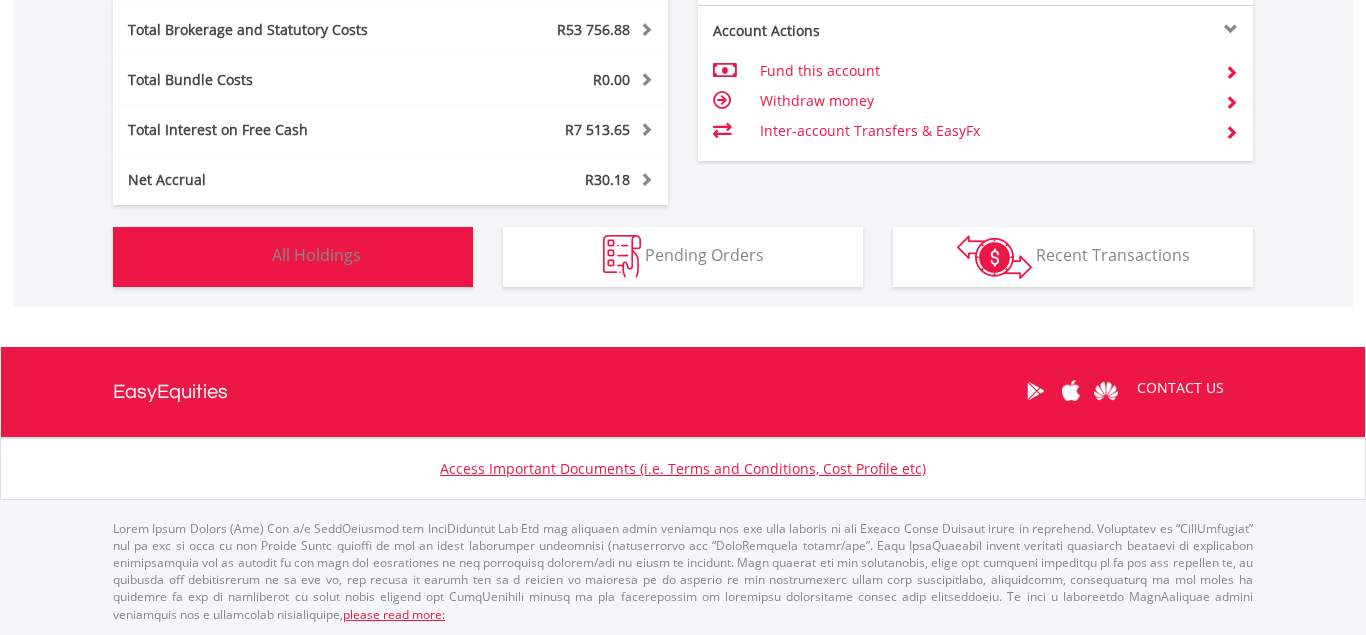 click at bounding box center [246, 256] 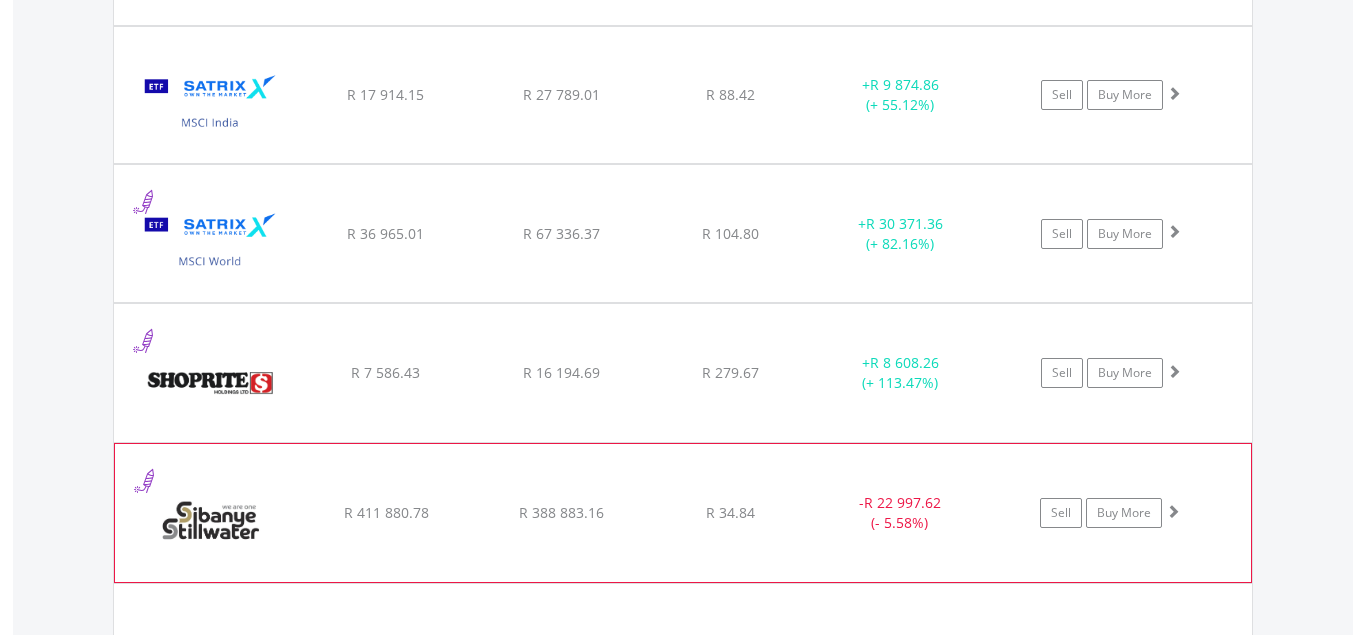 scroll, scrollTop: 11150, scrollLeft: 0, axis: vertical 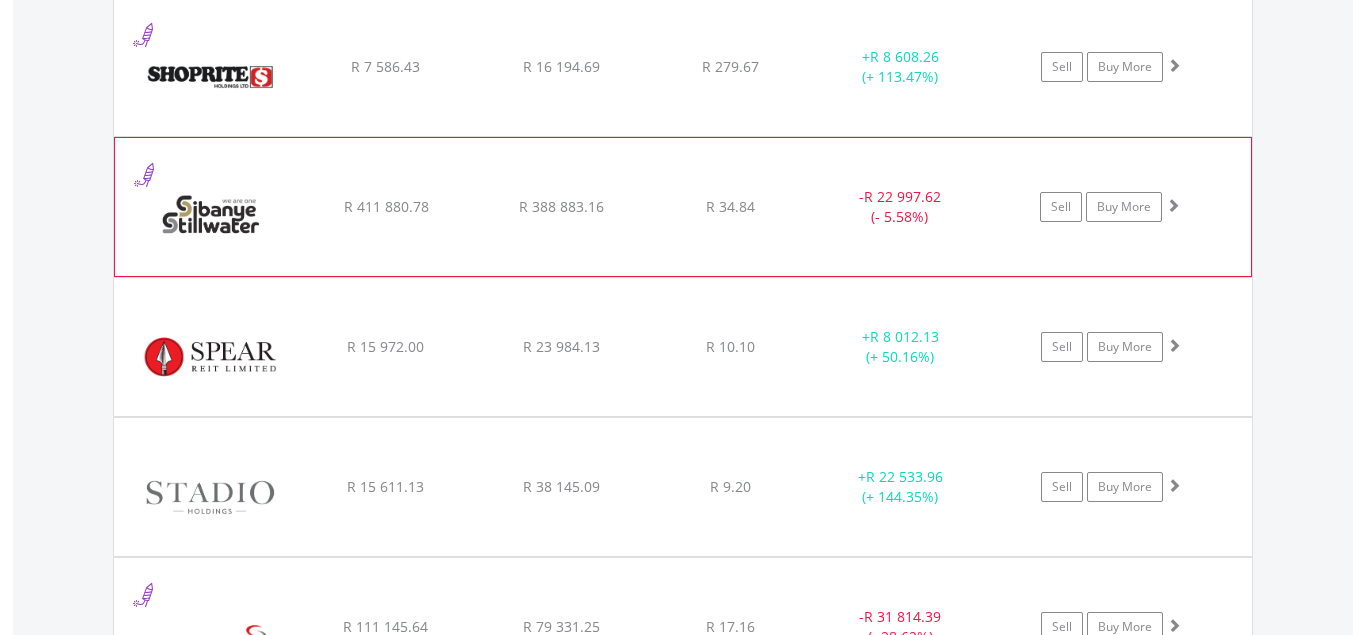 click at bounding box center [1174, -9421] 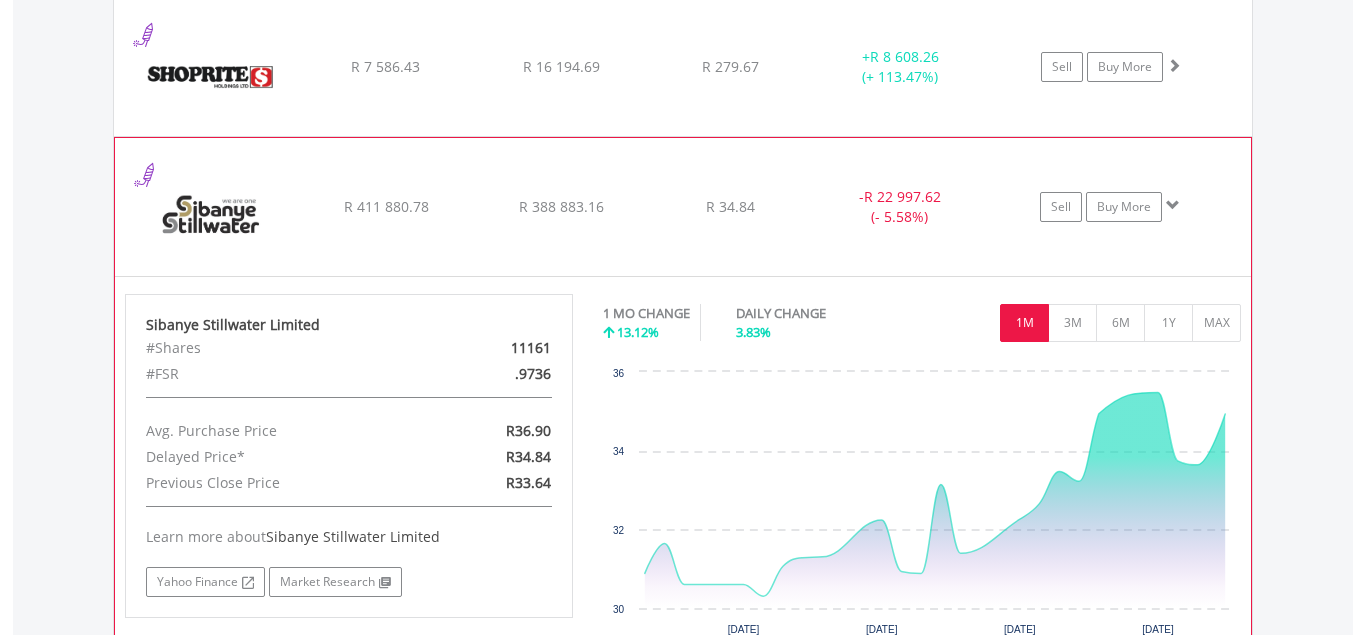 click at bounding box center (1173, 205) 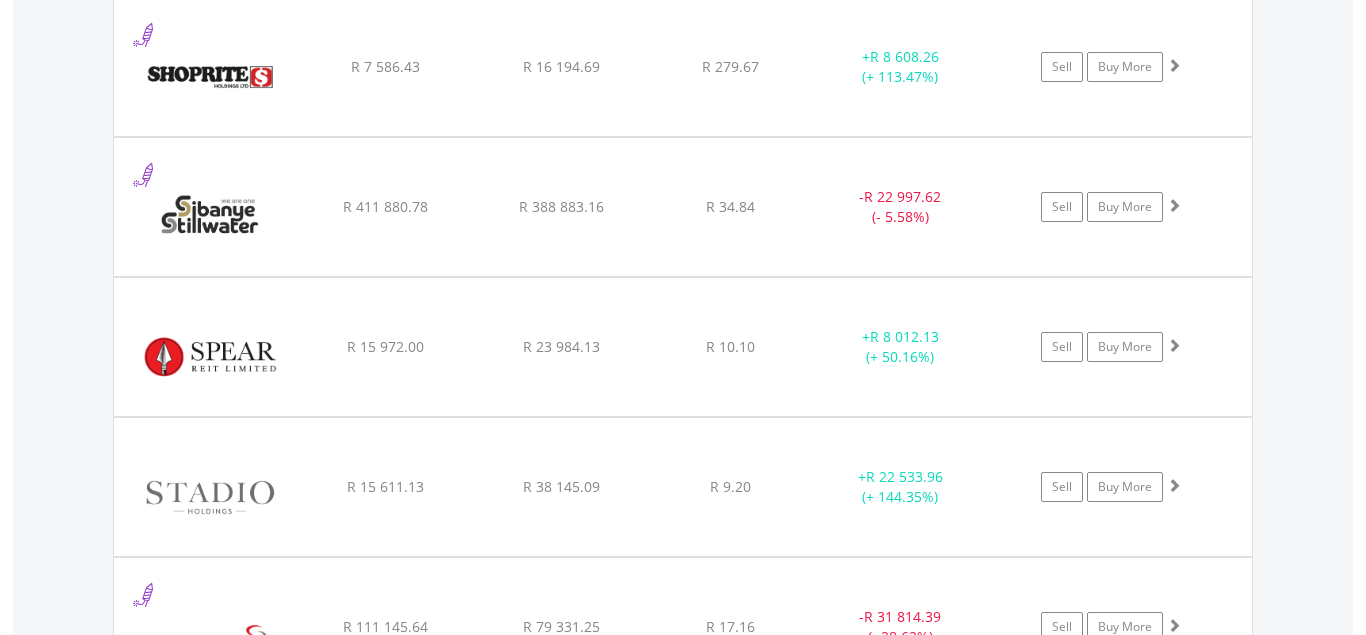 scroll, scrollTop: 11354, scrollLeft: 0, axis: vertical 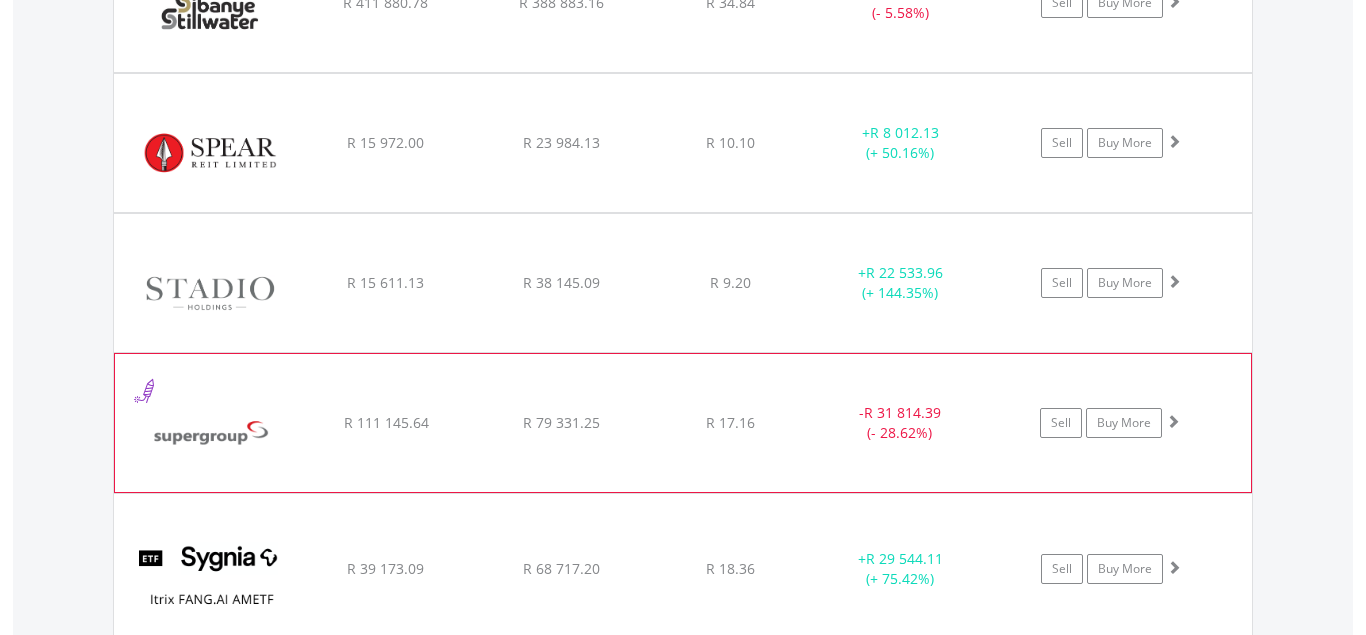 click at bounding box center (1173, 421) 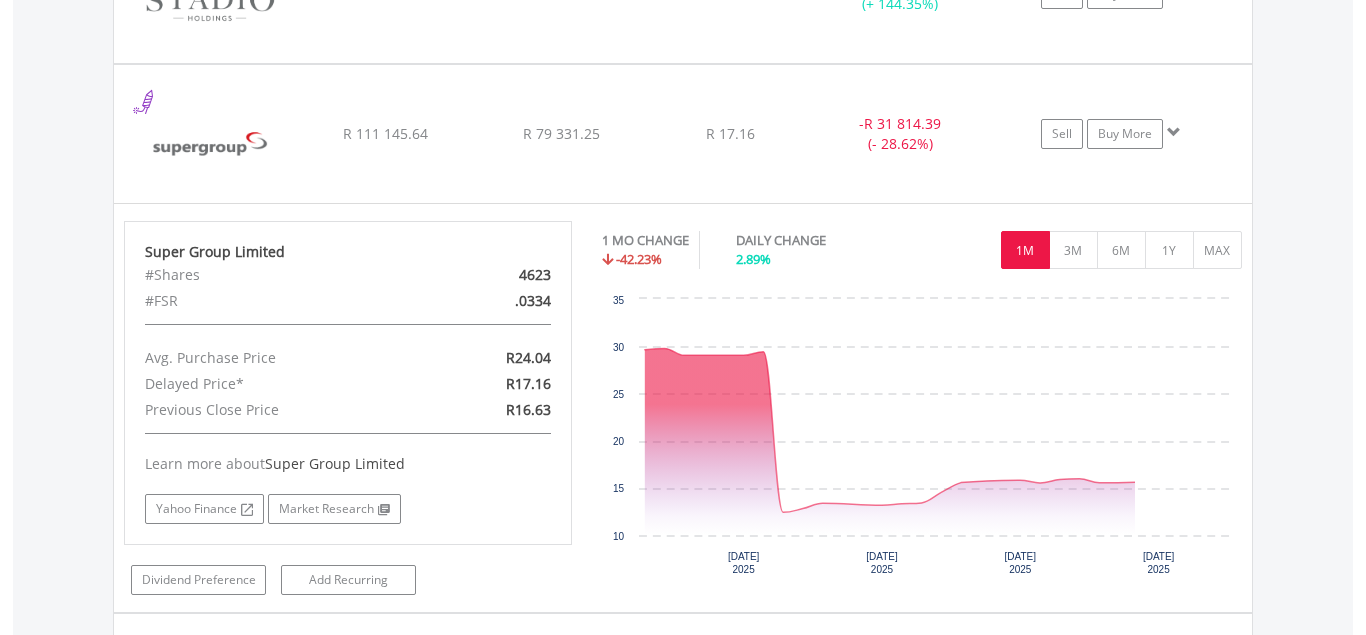 scroll, scrollTop: 11660, scrollLeft: 0, axis: vertical 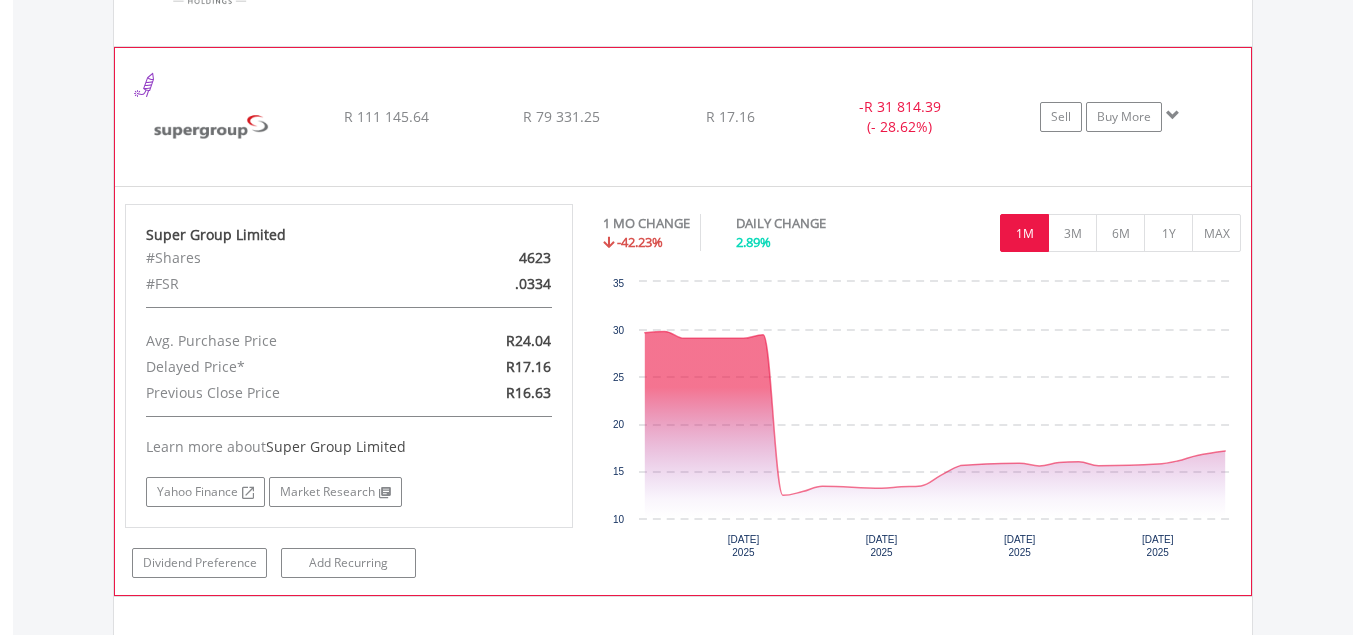 click at bounding box center (1173, 115) 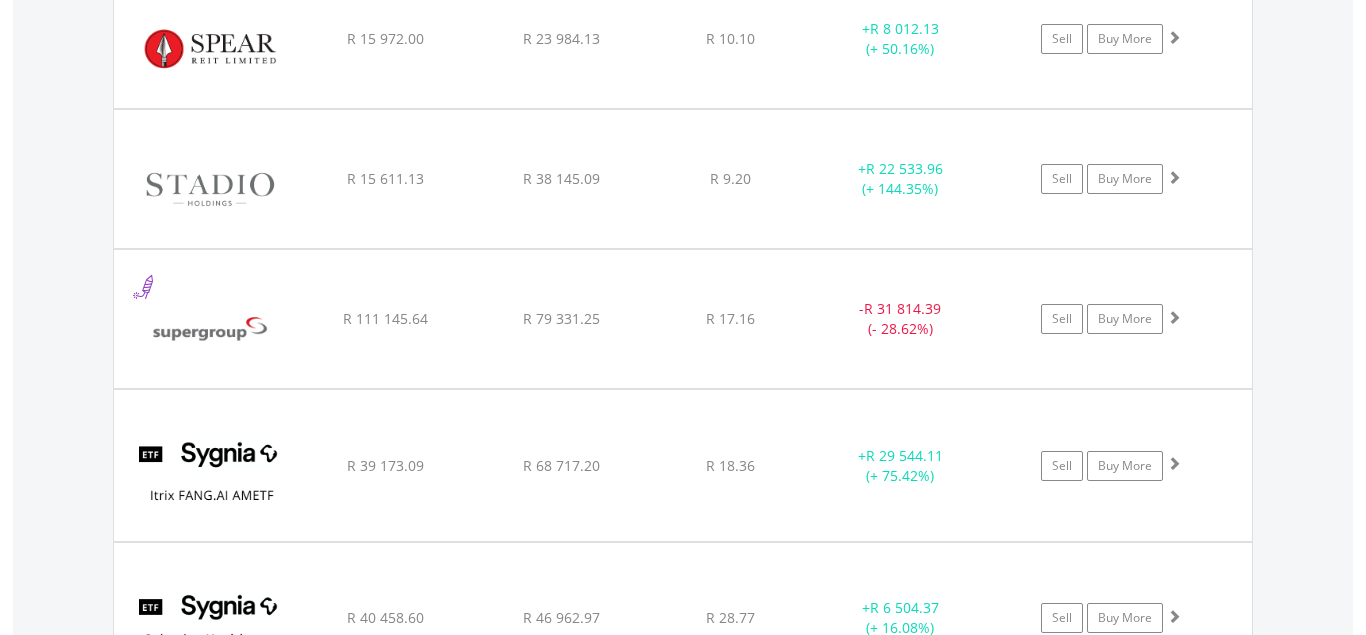 scroll, scrollTop: 11456, scrollLeft: 0, axis: vertical 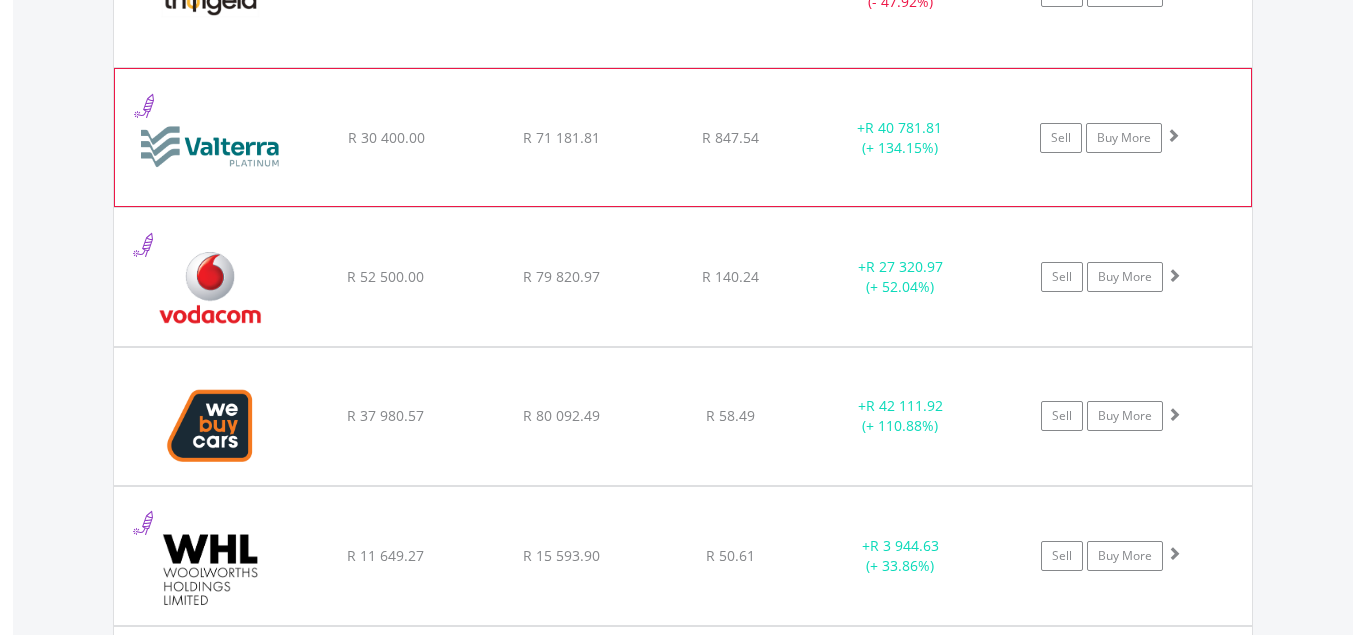 click at bounding box center [1173, 135] 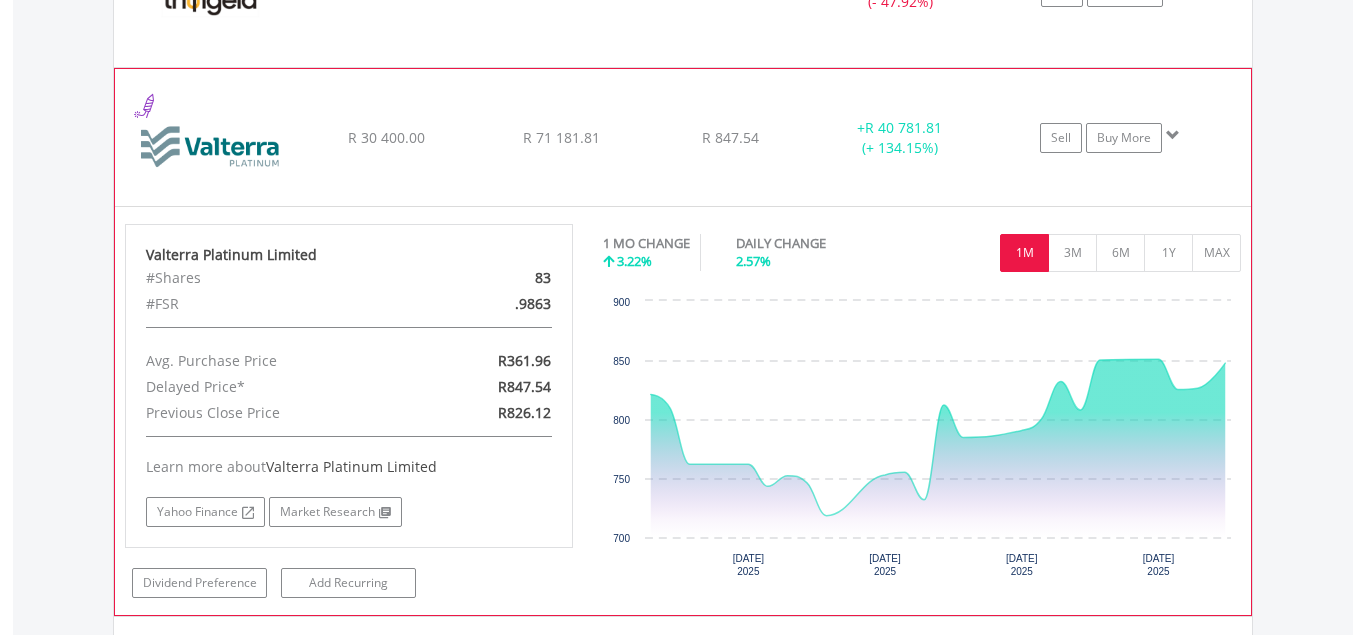 click at bounding box center (1173, 135) 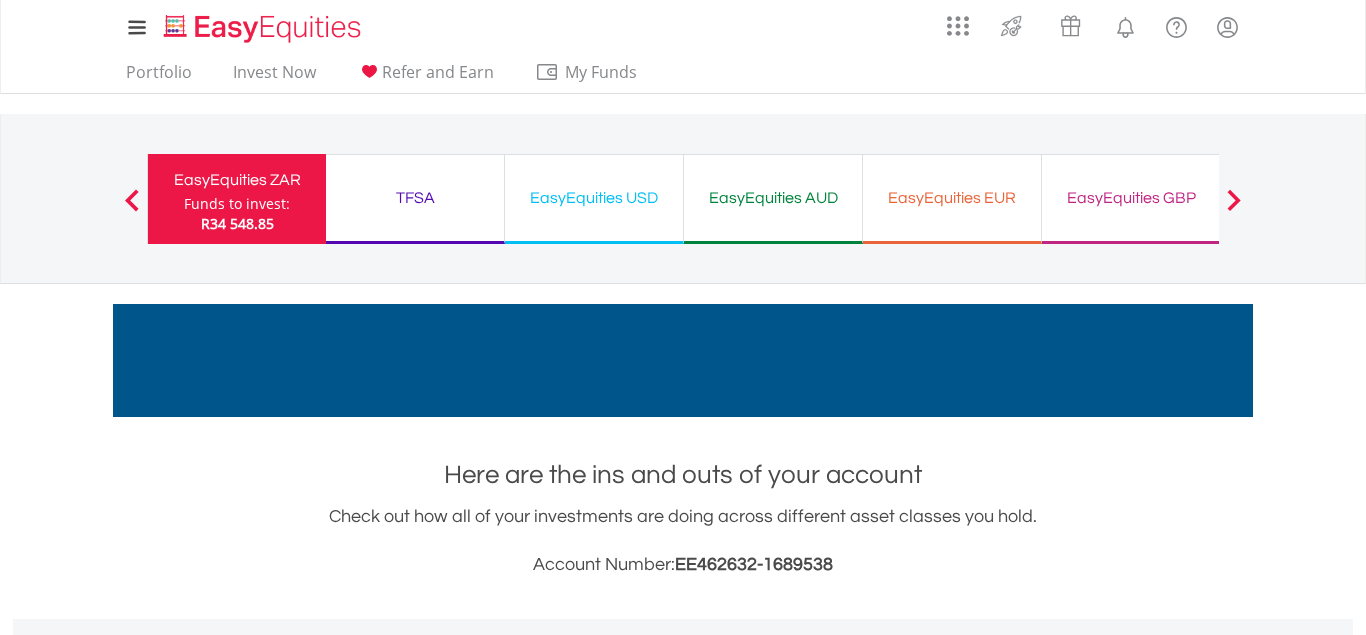 scroll, scrollTop: 0, scrollLeft: 0, axis: both 